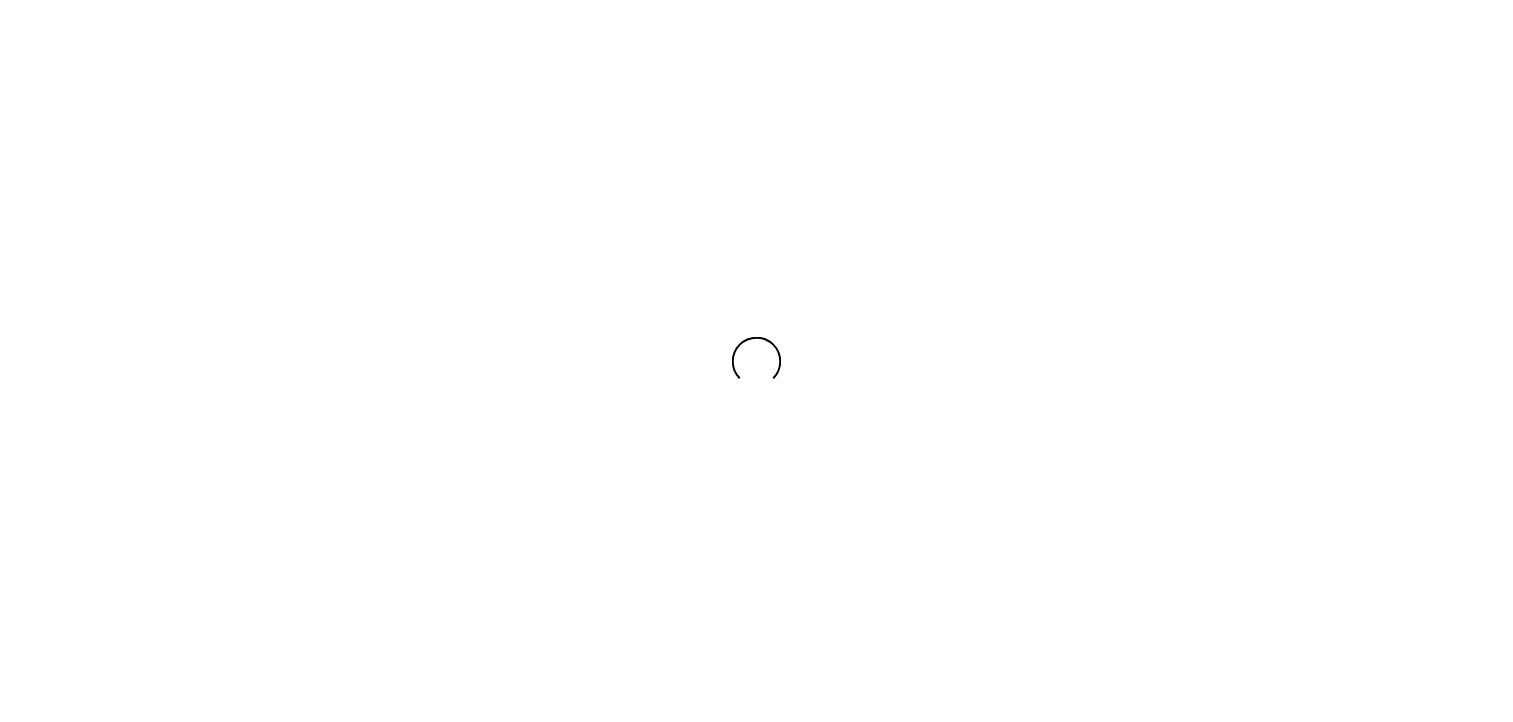 scroll, scrollTop: 0, scrollLeft: 0, axis: both 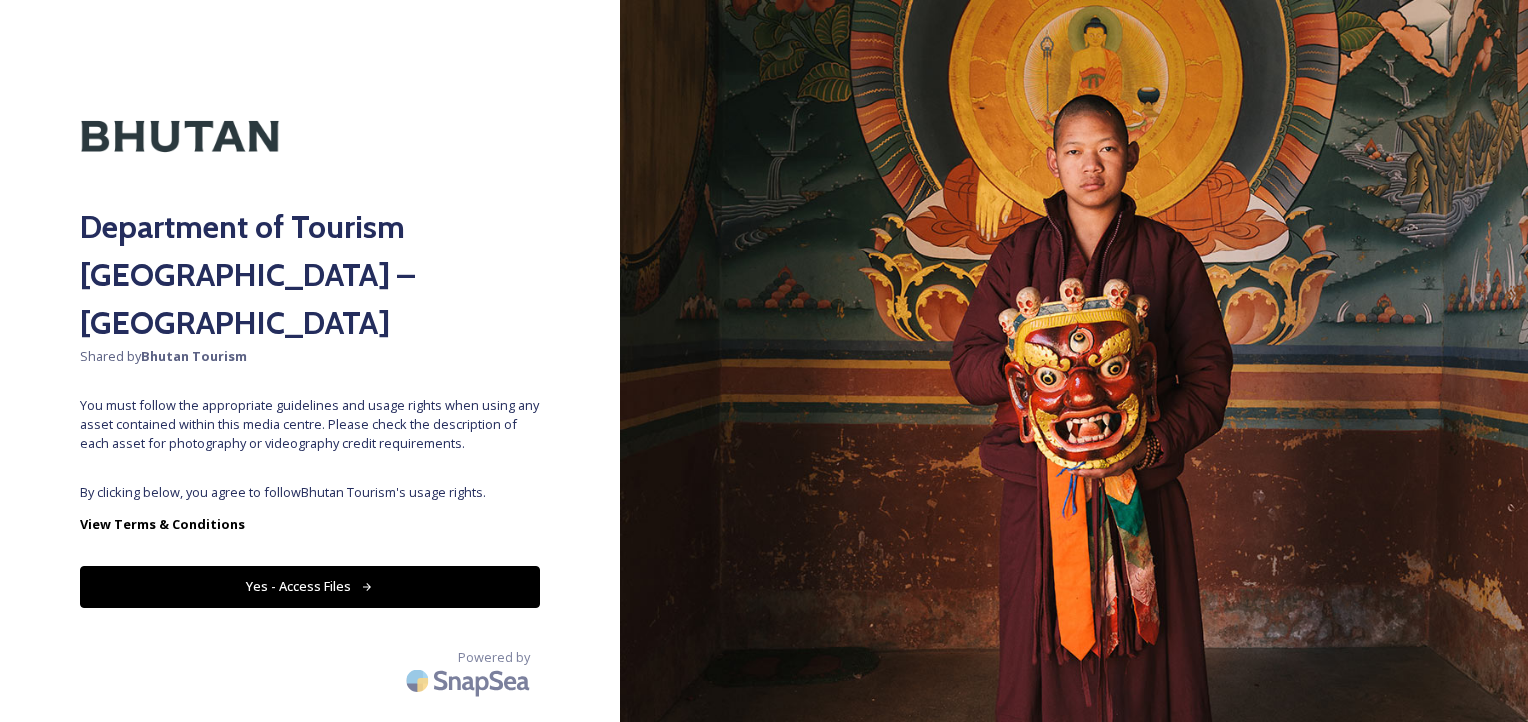 click 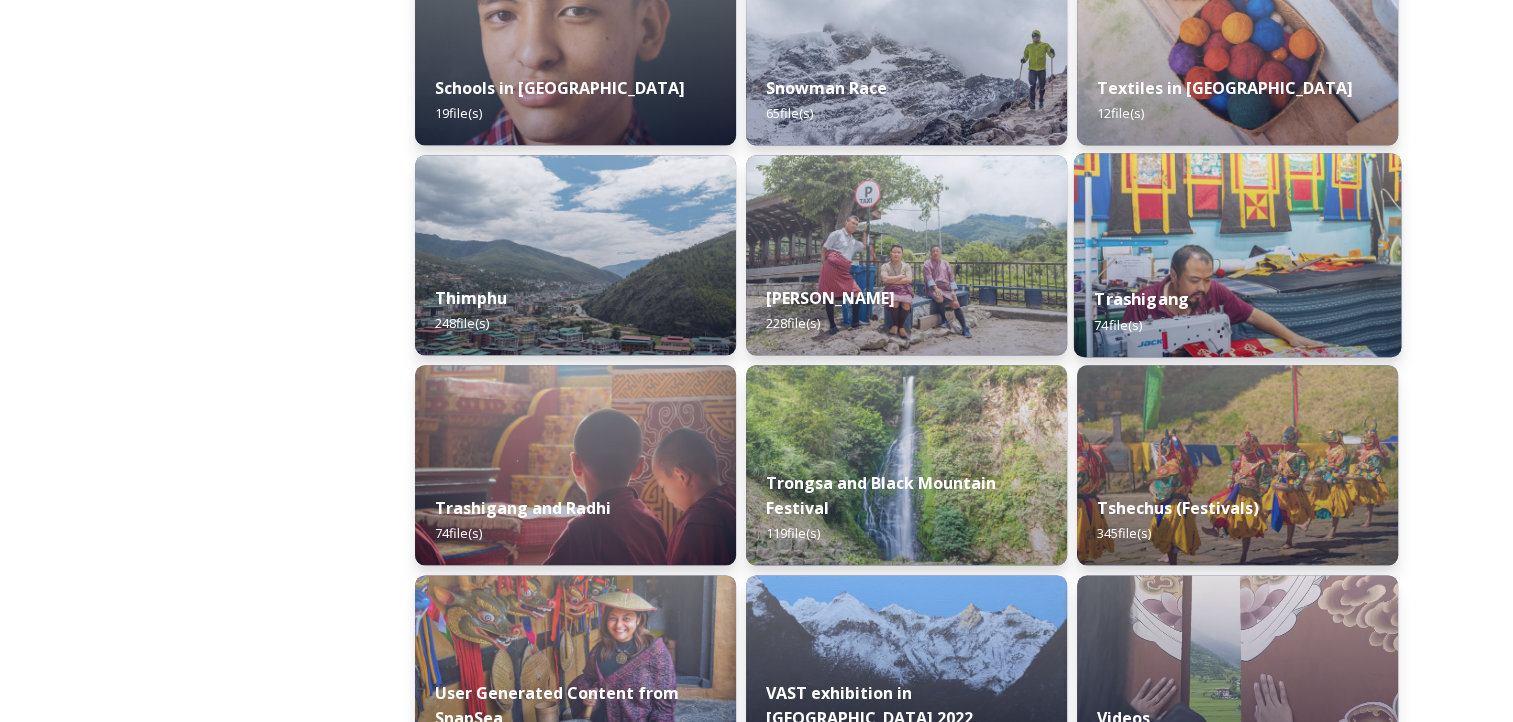 scroll, scrollTop: 2520, scrollLeft: 0, axis: vertical 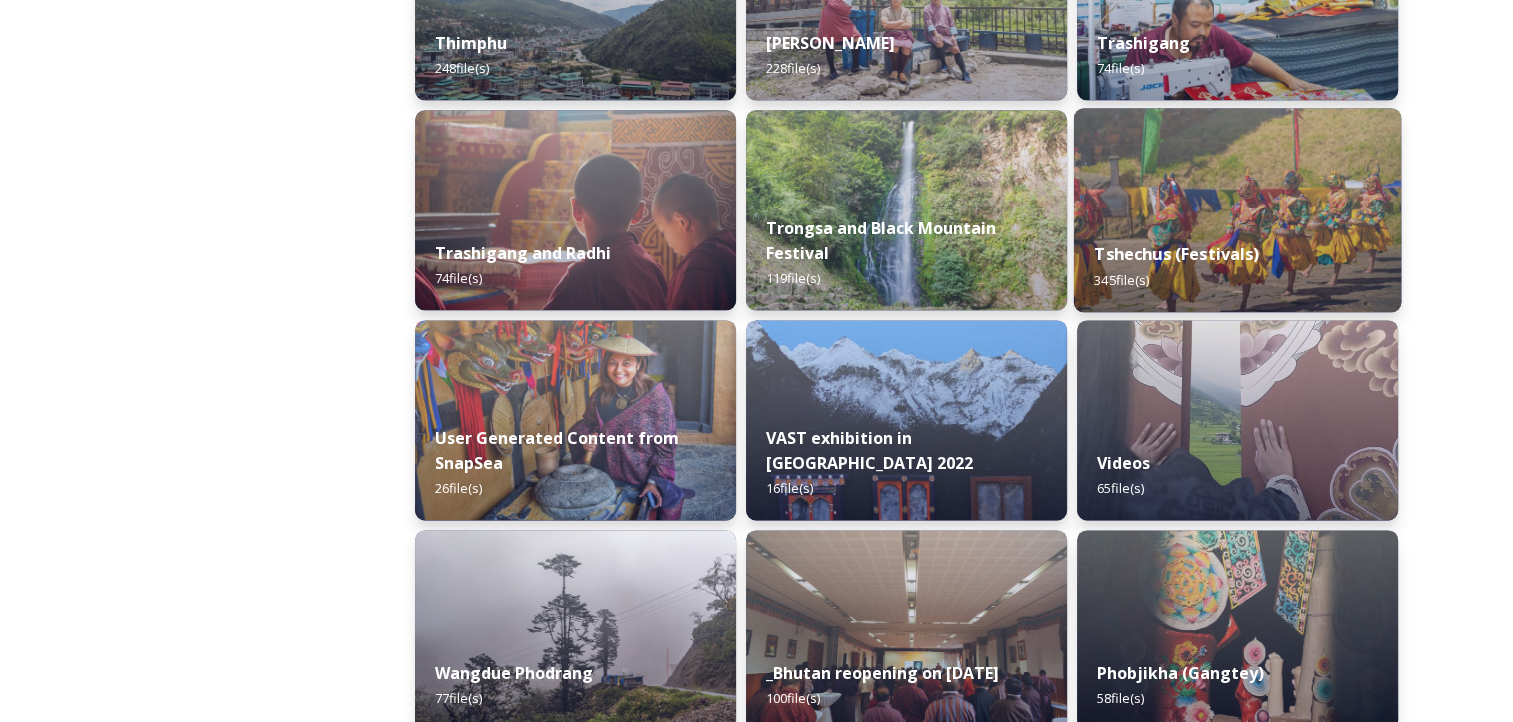 click on "Tshechus (Festivals)  345  file(s)" at bounding box center [1237, 266] 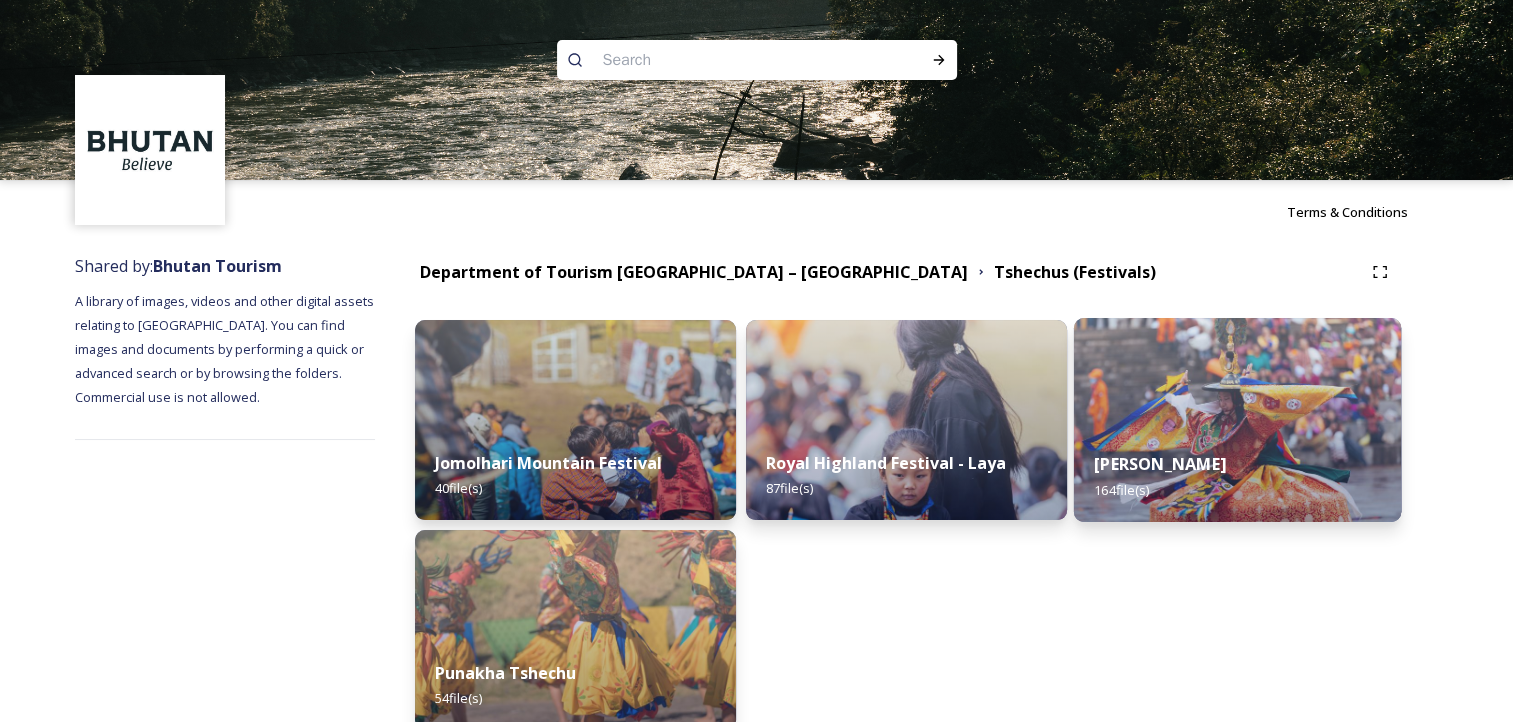 click at bounding box center (1237, 420) 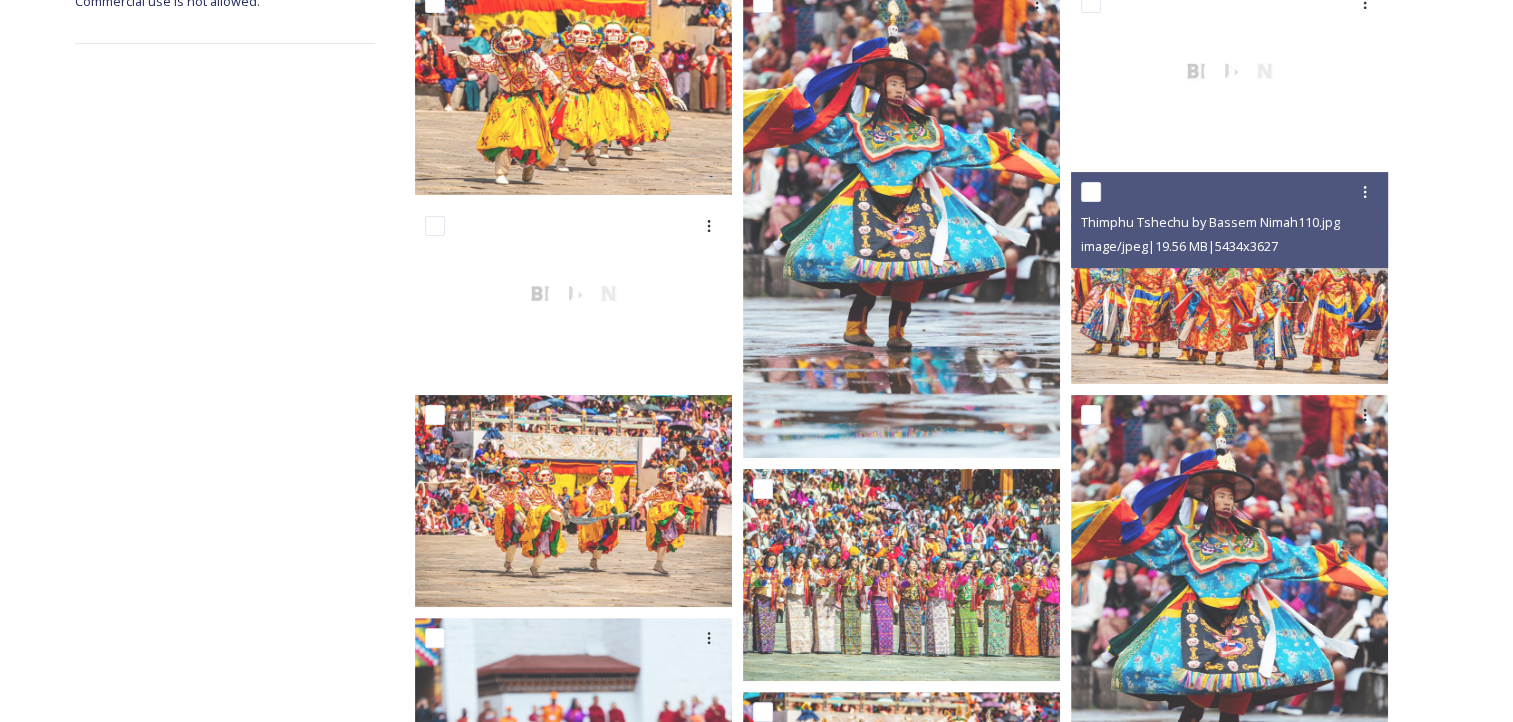 scroll, scrollTop: 500, scrollLeft: 0, axis: vertical 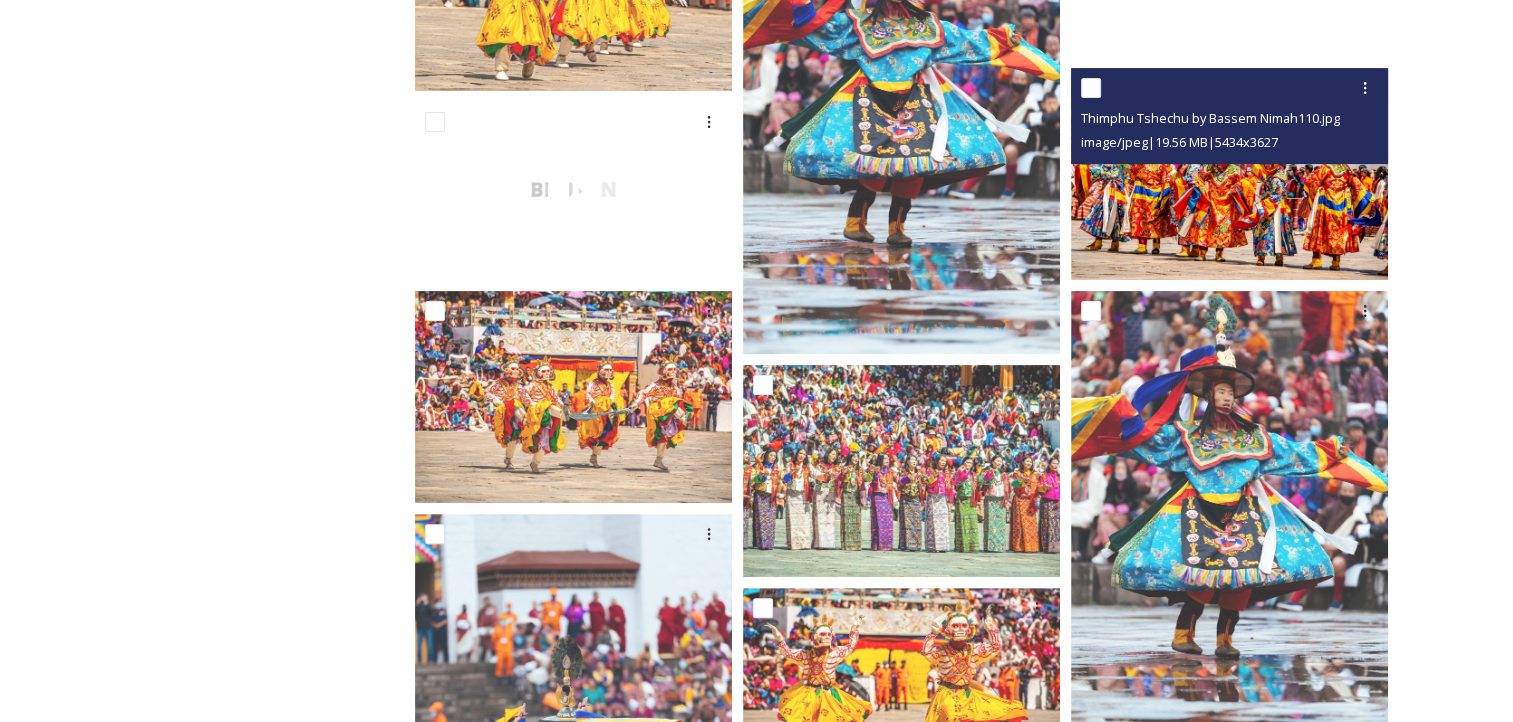 click at bounding box center (1229, 174) 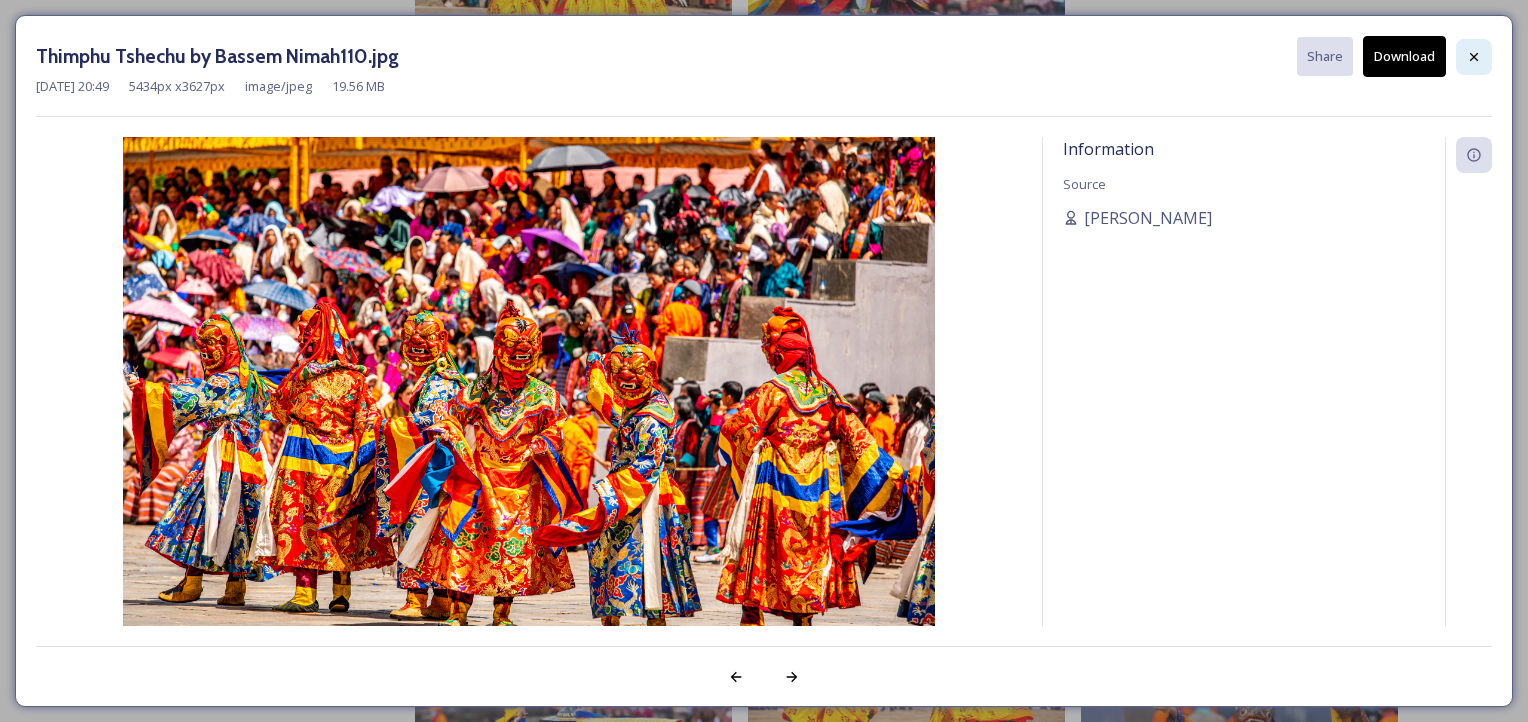 click at bounding box center [1474, 57] 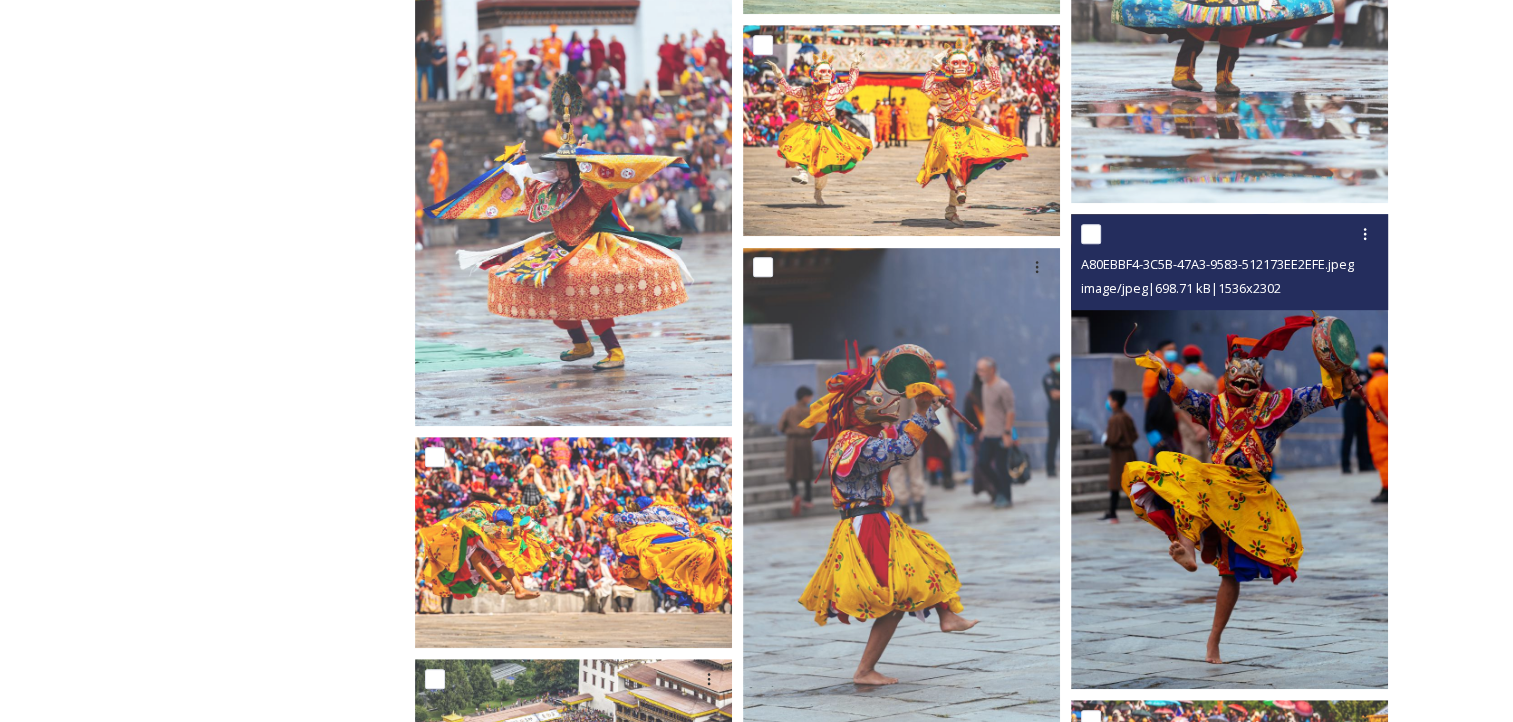 scroll, scrollTop: 1200, scrollLeft: 0, axis: vertical 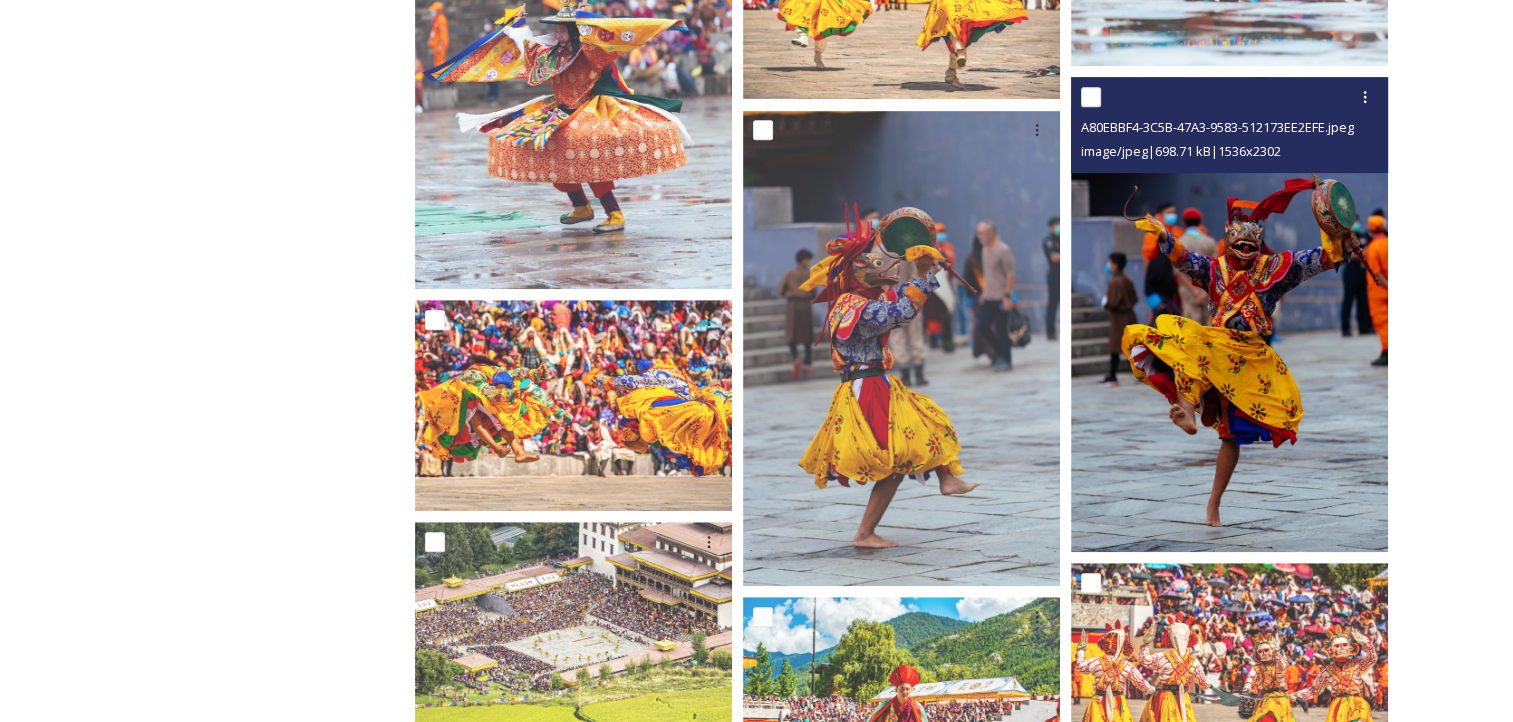 click at bounding box center [1229, 314] 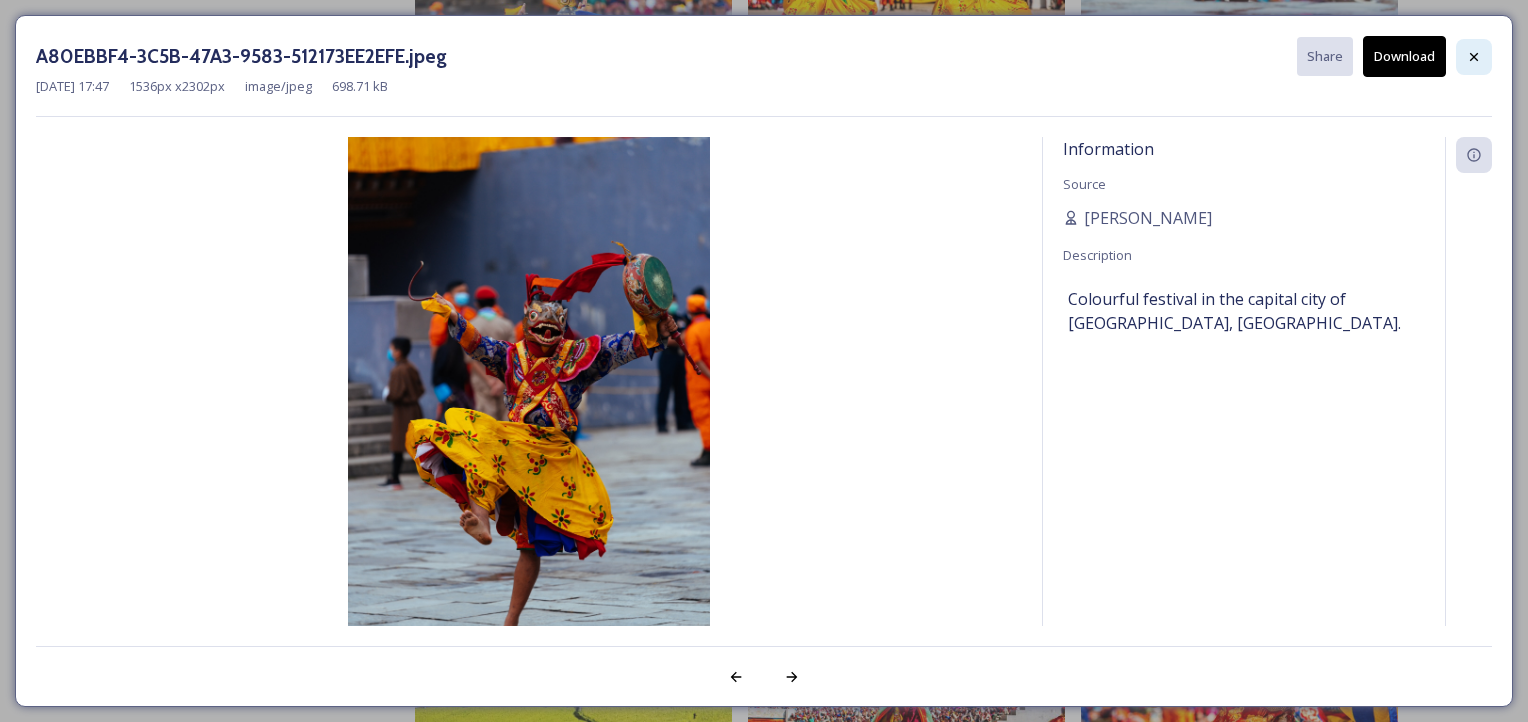 click 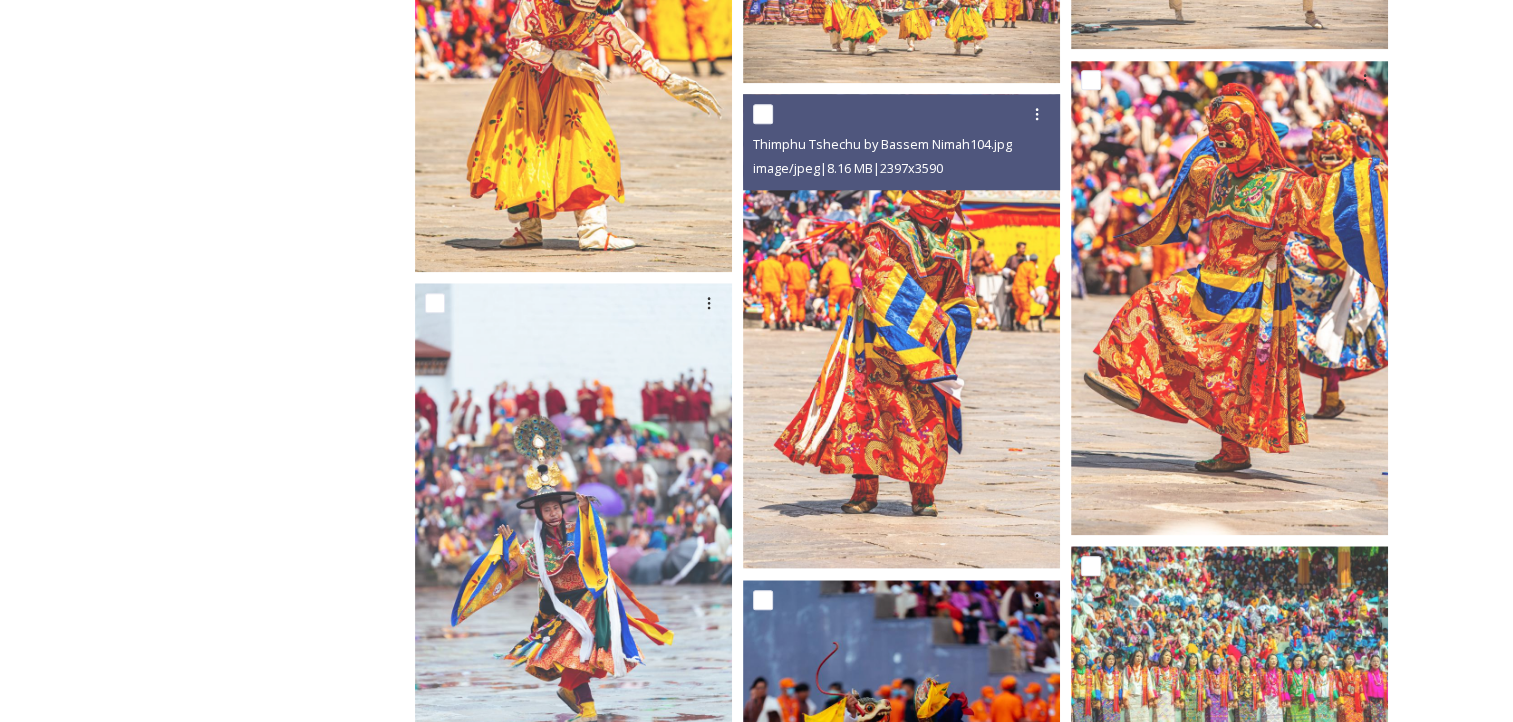 scroll, scrollTop: 2300, scrollLeft: 0, axis: vertical 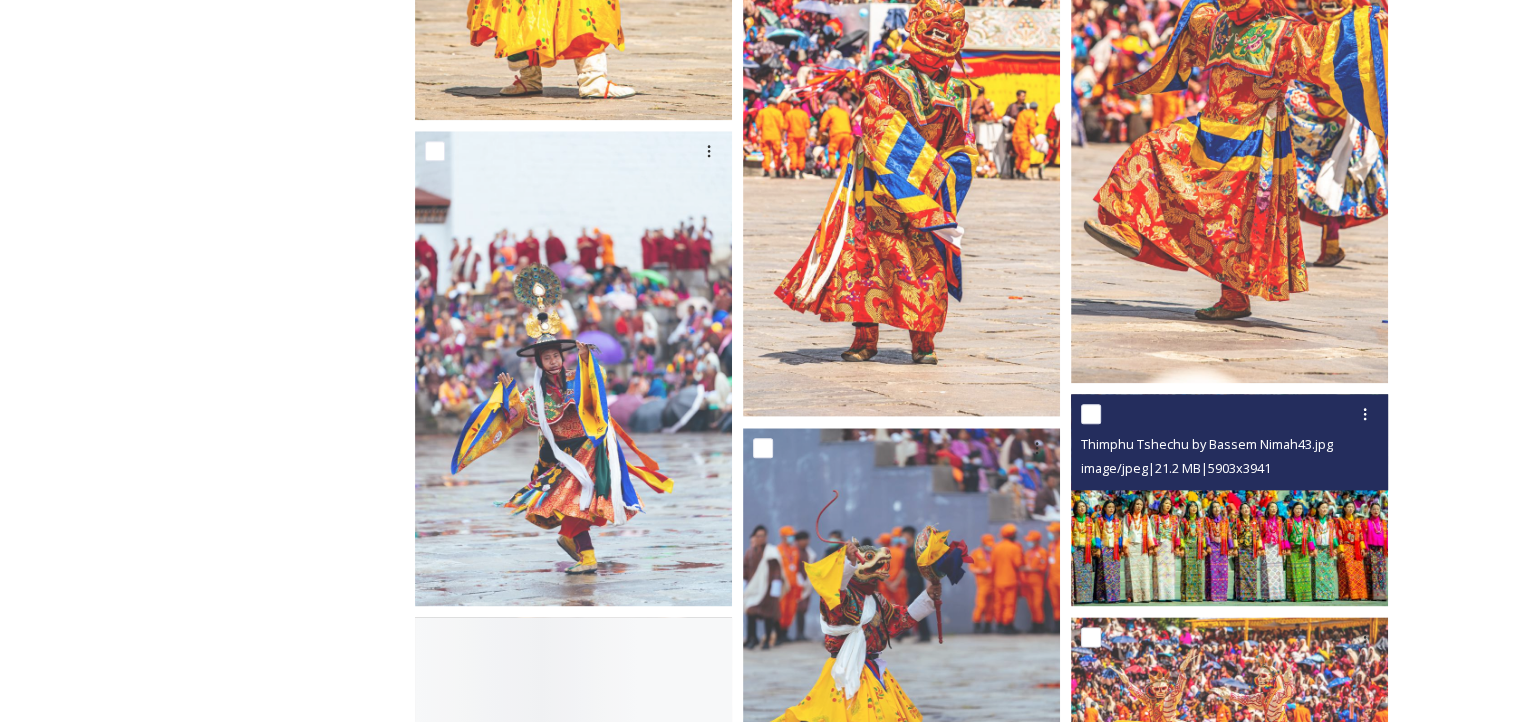 click at bounding box center [1229, 499] 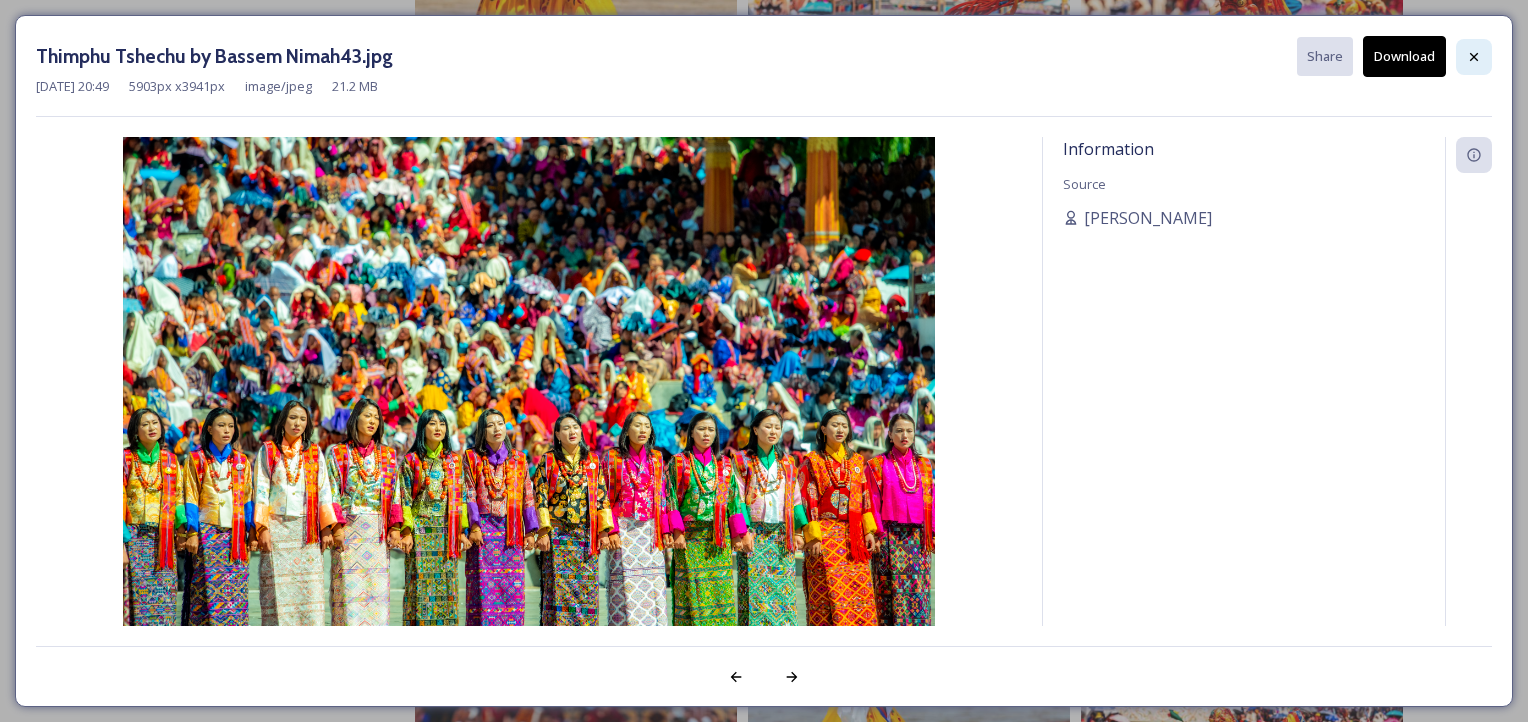 click 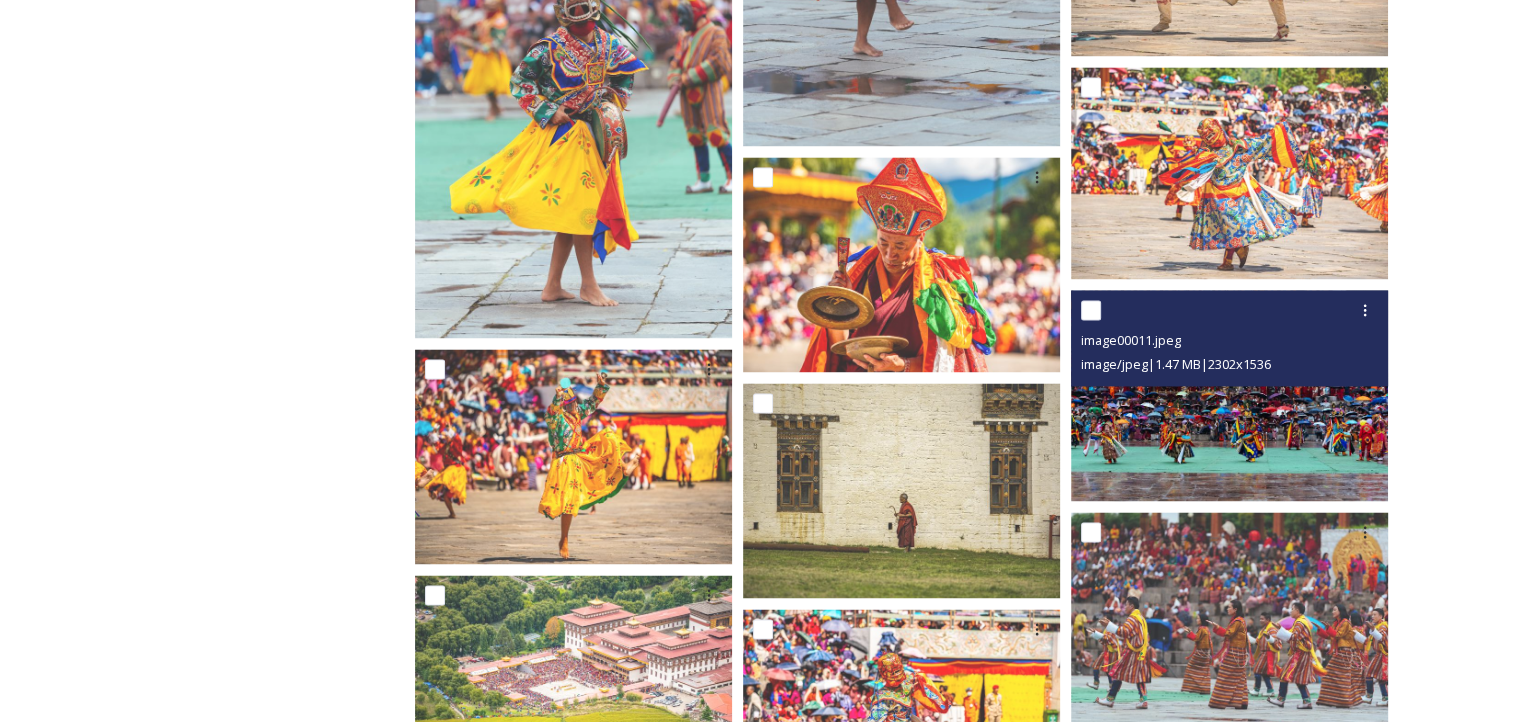scroll, scrollTop: 3500, scrollLeft: 0, axis: vertical 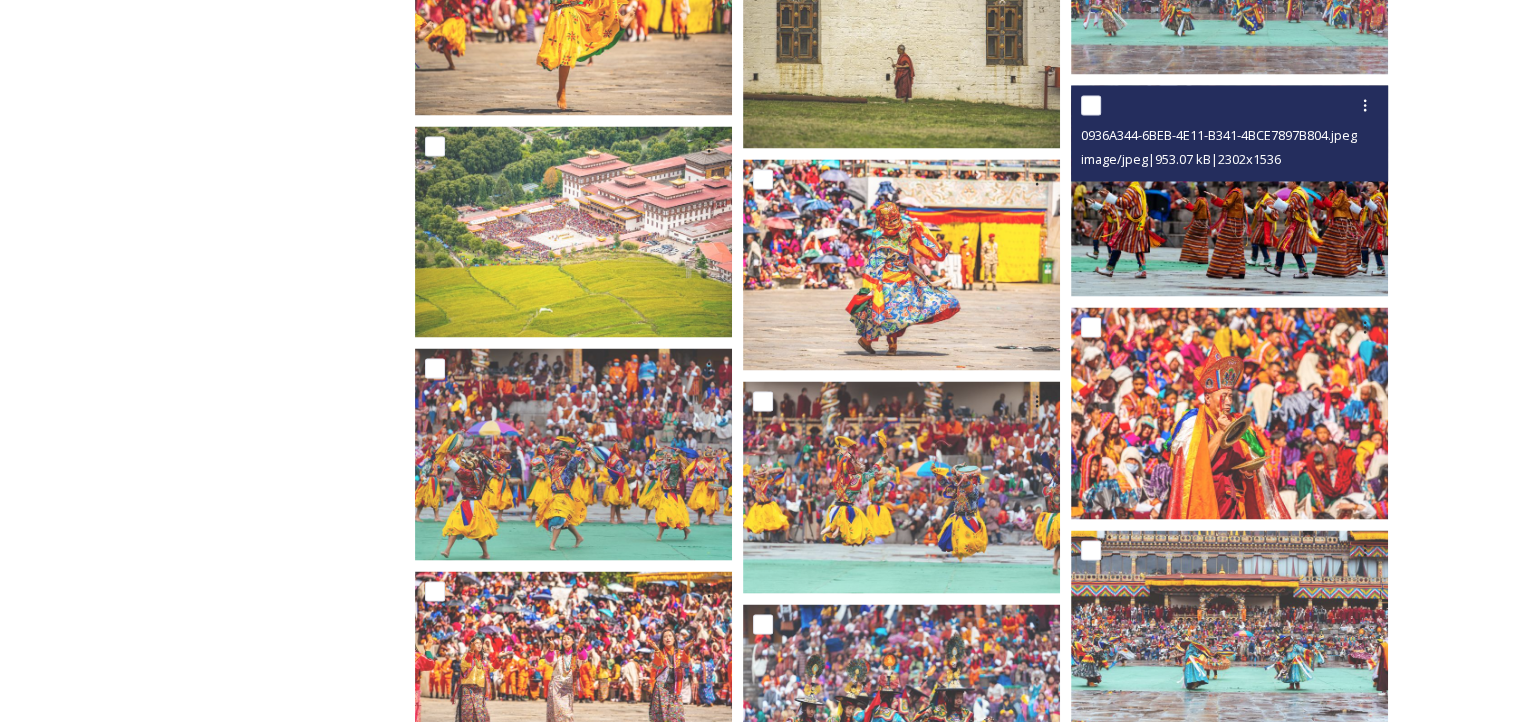 click at bounding box center (1229, 190) 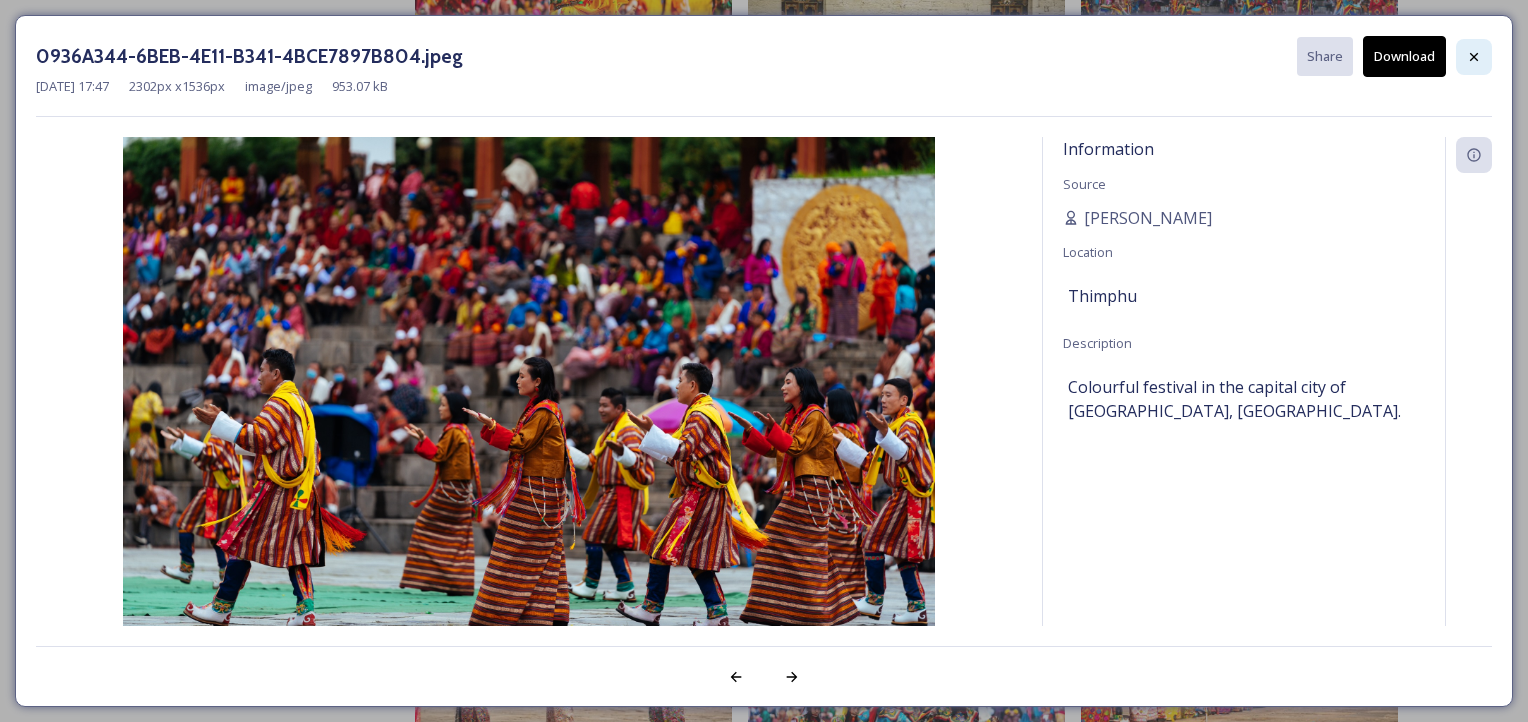 click 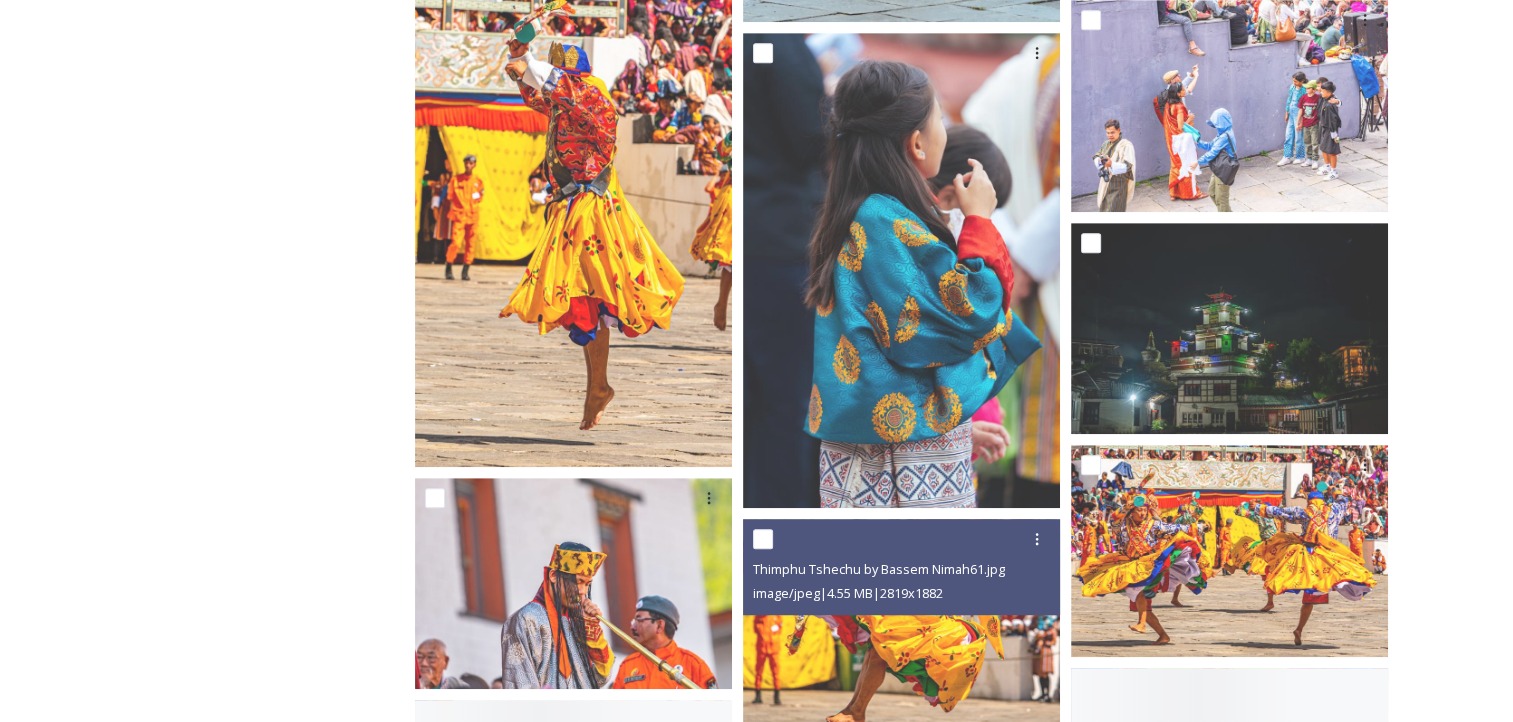 scroll, scrollTop: 8800, scrollLeft: 0, axis: vertical 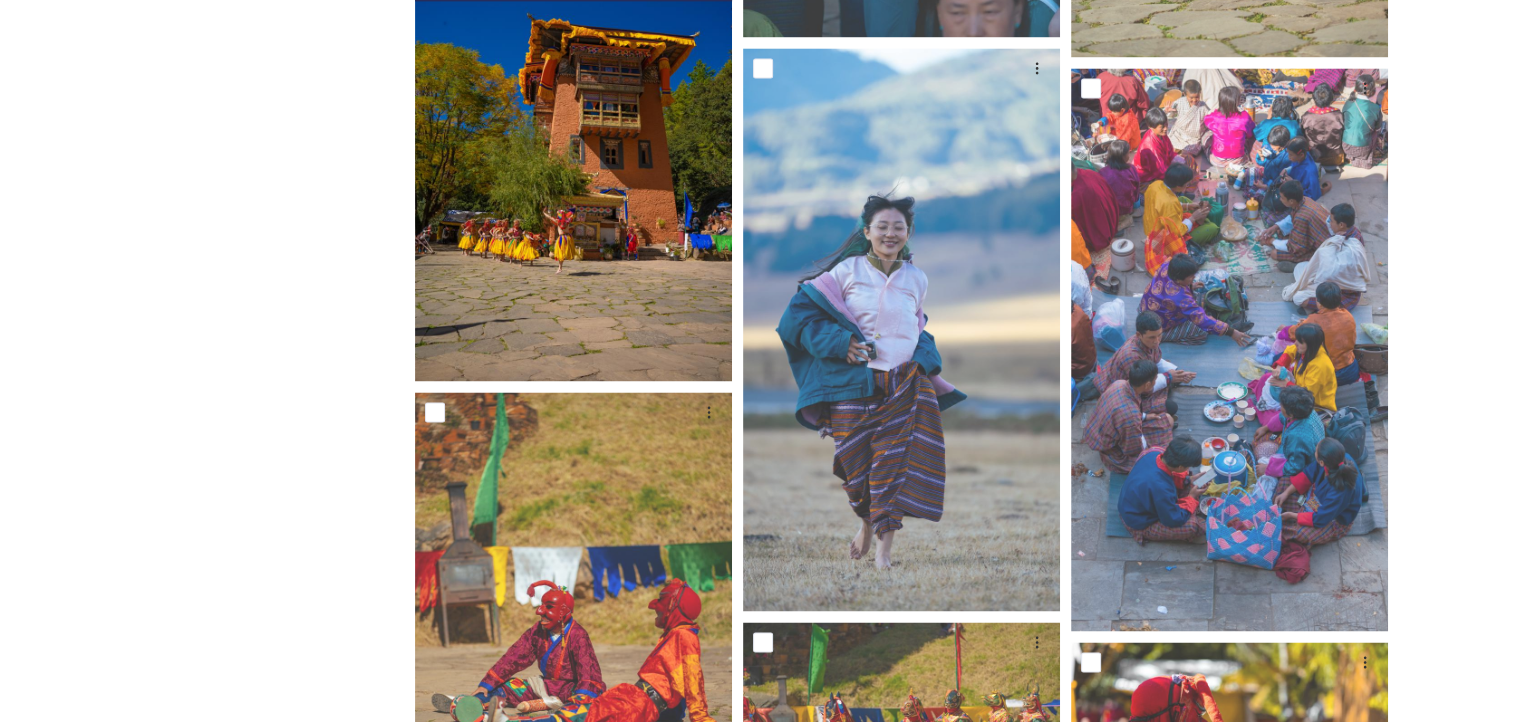click at bounding box center (573, 143) 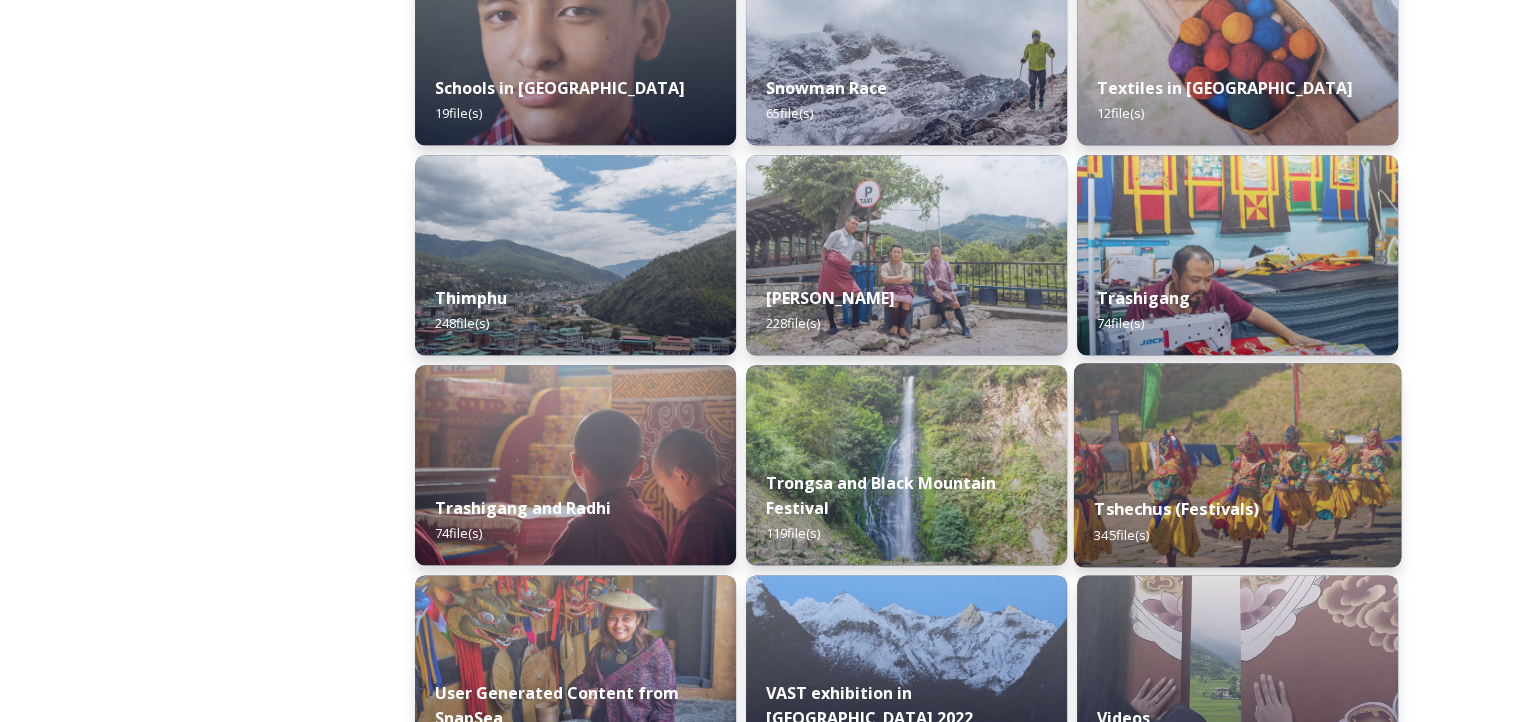 scroll, scrollTop: 2300, scrollLeft: 0, axis: vertical 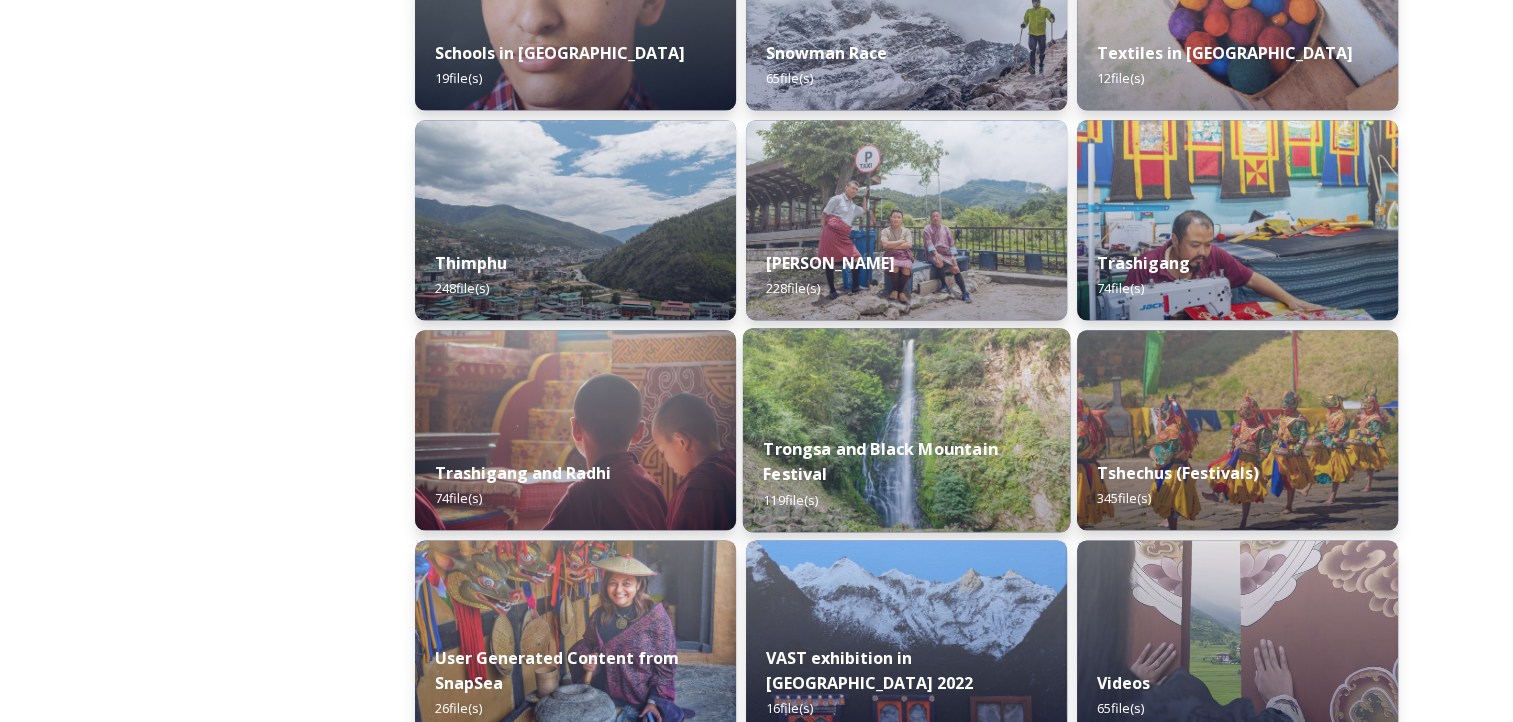 click on "Trongsa and Black Mountain Festival 119  file(s)" at bounding box center (906, 474) 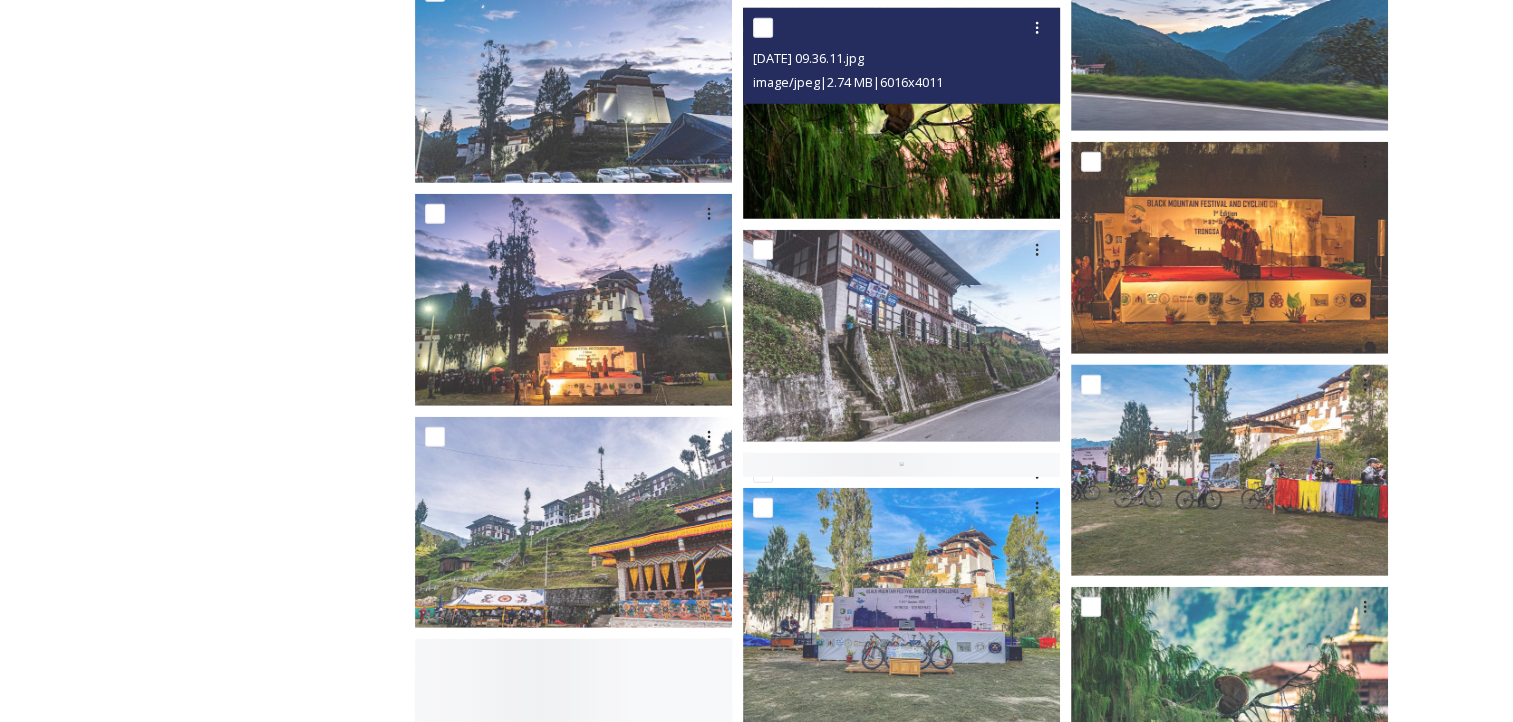 scroll, scrollTop: 5500, scrollLeft: 0, axis: vertical 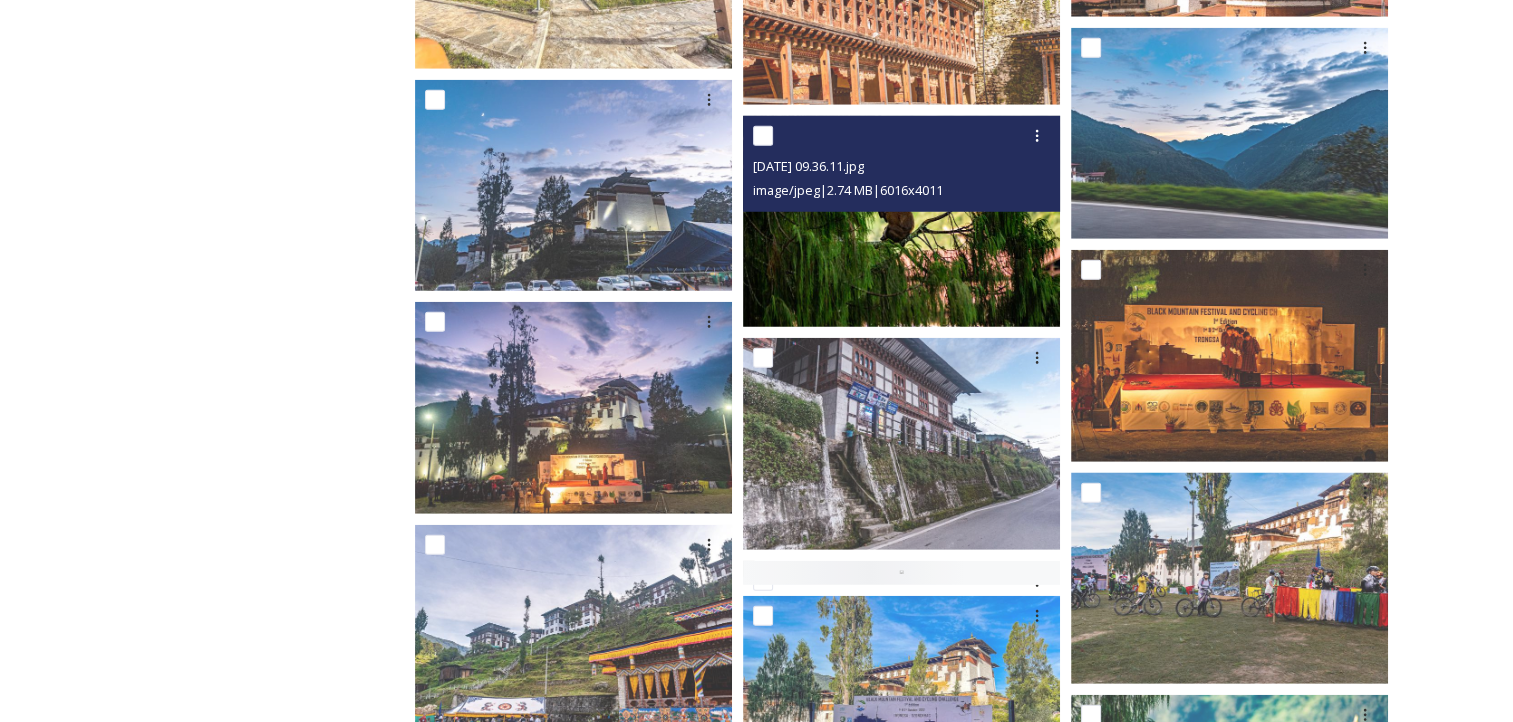 click at bounding box center [901, 221] 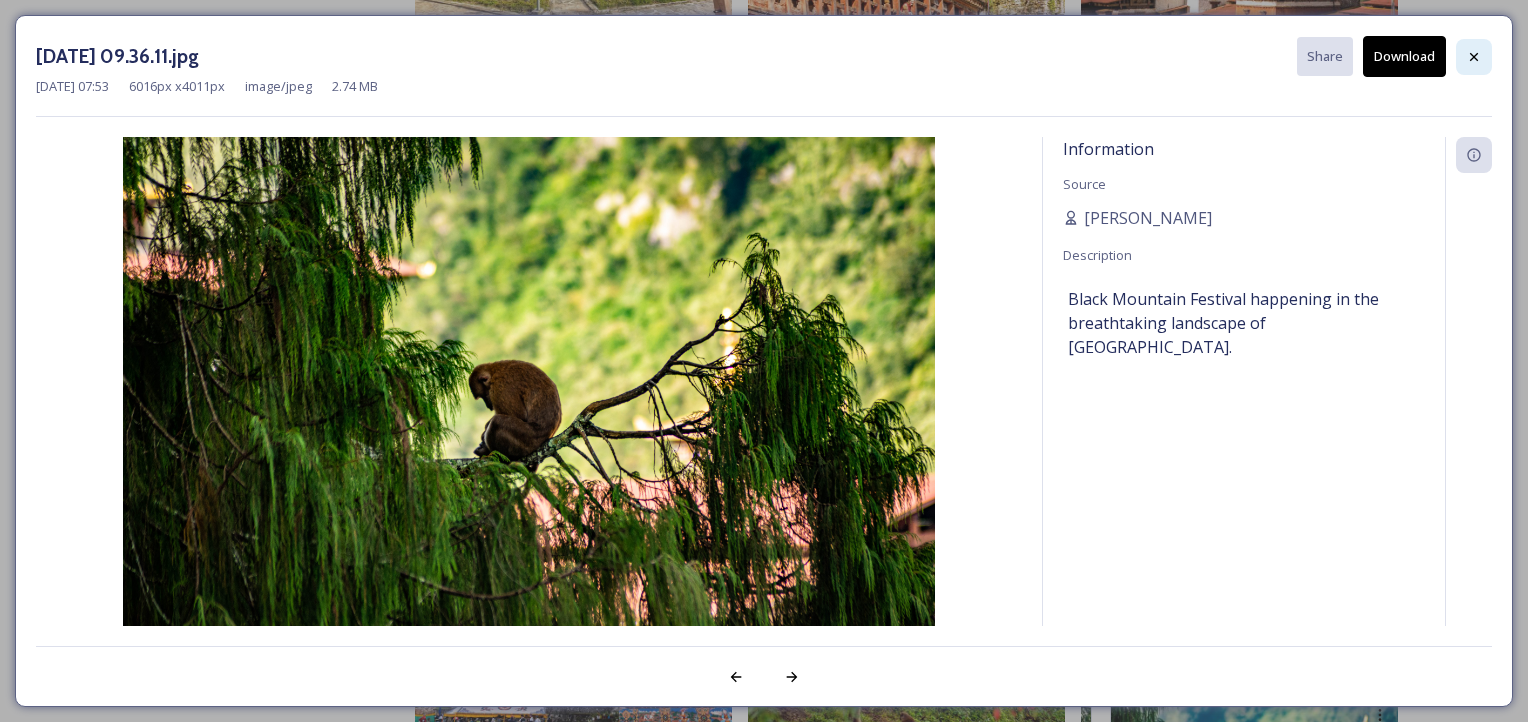 click 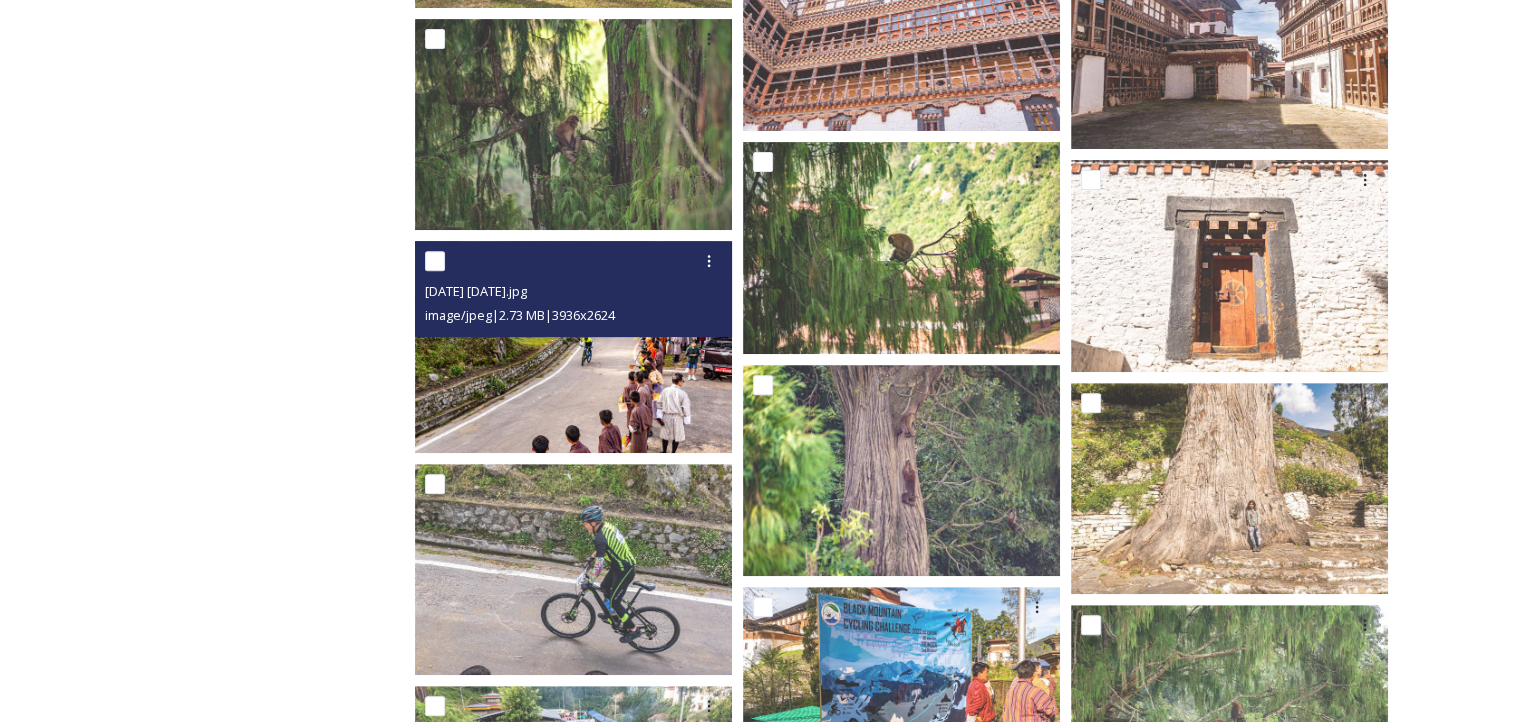 scroll, scrollTop: 8800, scrollLeft: 0, axis: vertical 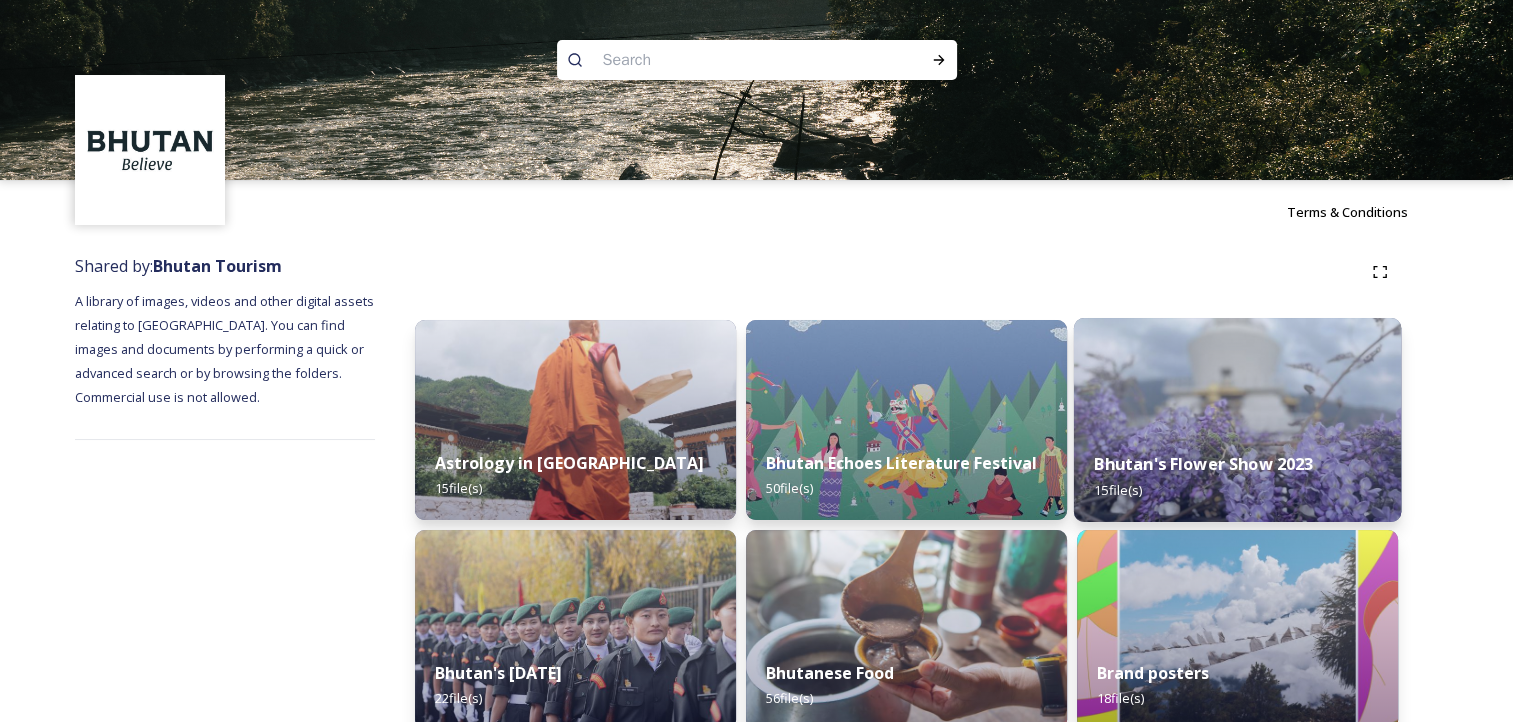 click on "Bhutan's Flower Show 2023 15  file(s)" at bounding box center (1237, 476) 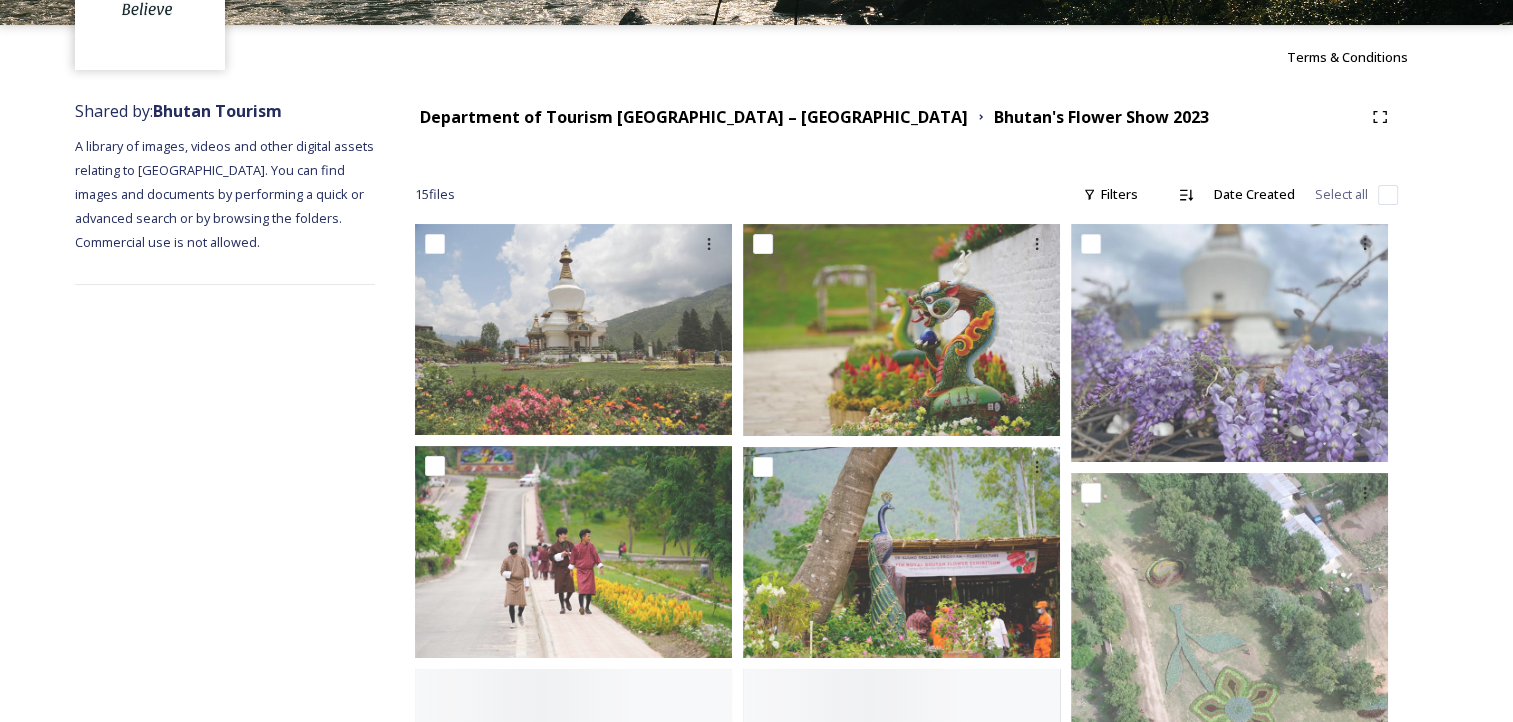 scroll, scrollTop: 400, scrollLeft: 0, axis: vertical 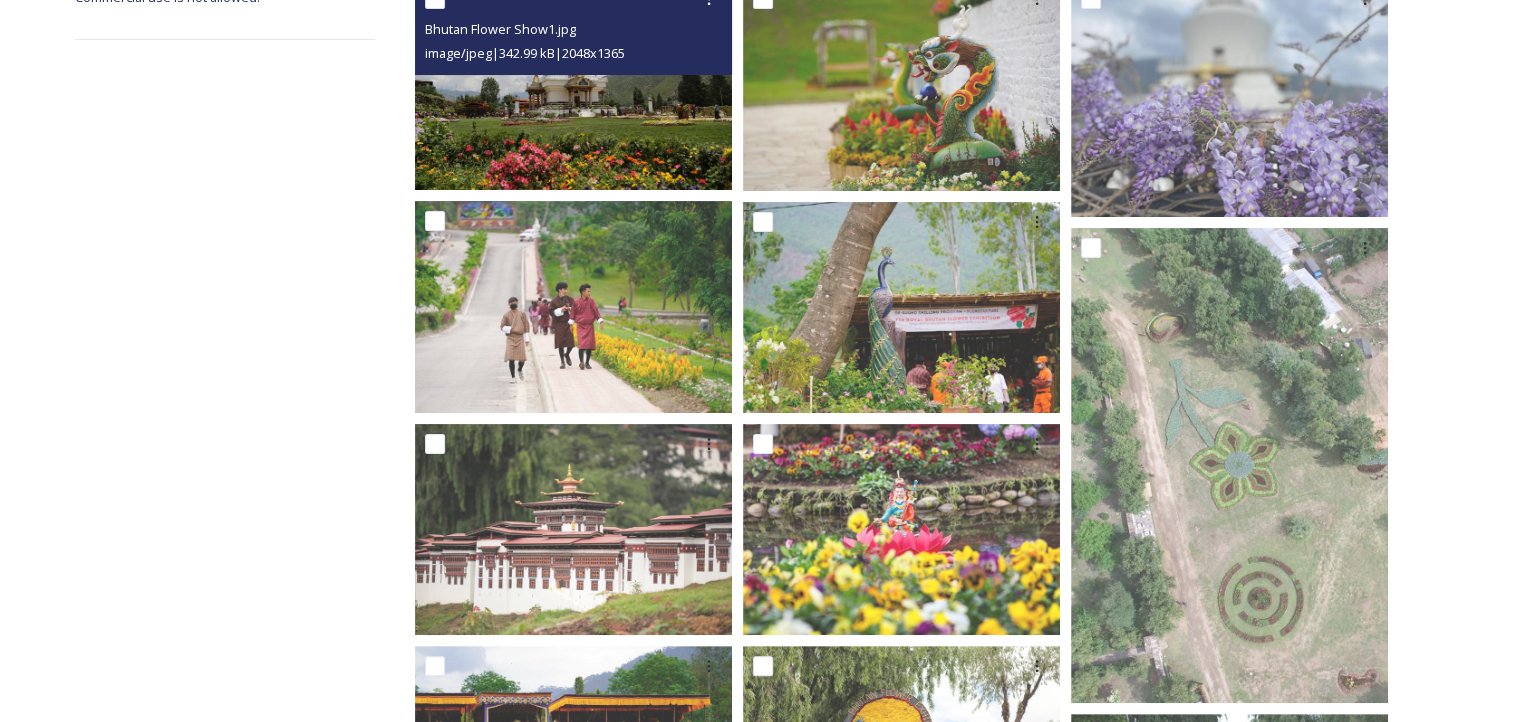 click at bounding box center [573, 84] 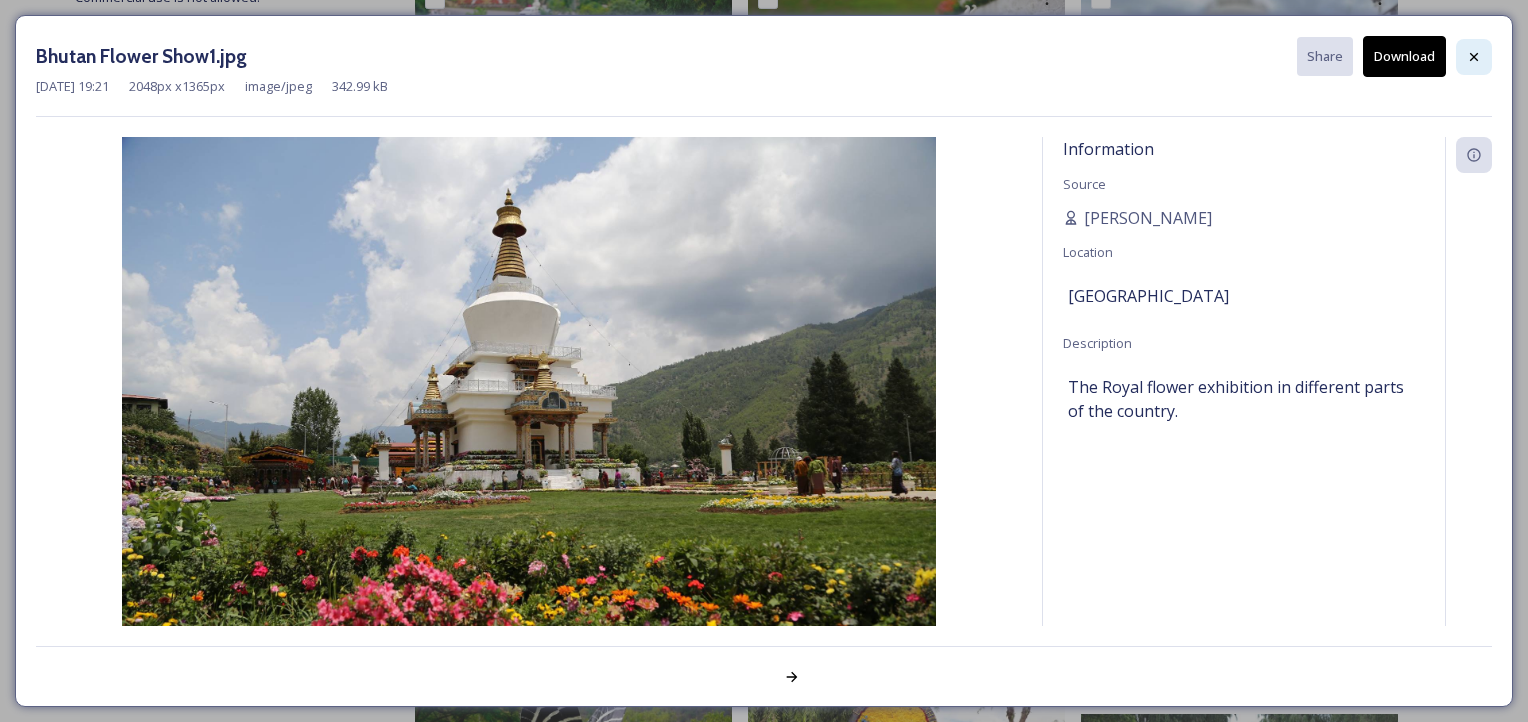 click 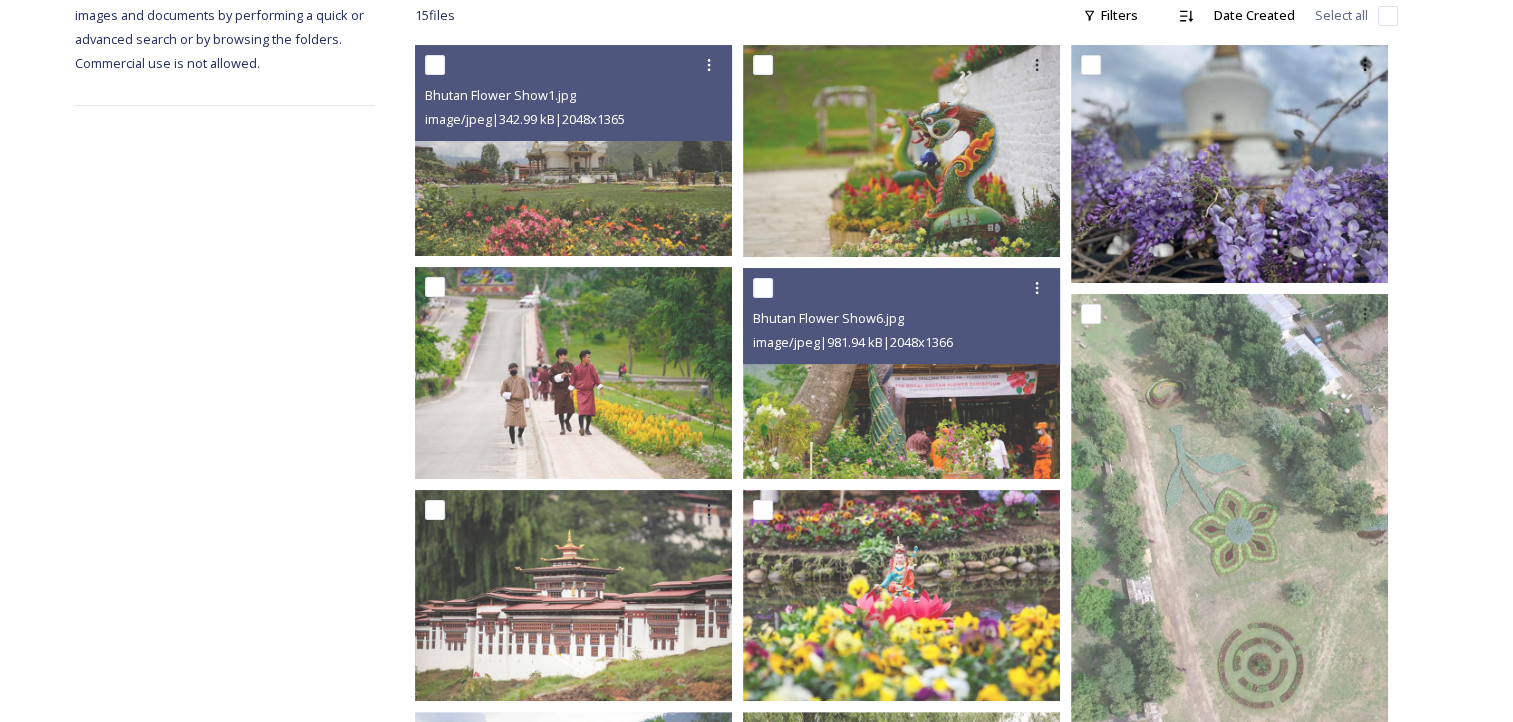 scroll, scrollTop: 300, scrollLeft: 0, axis: vertical 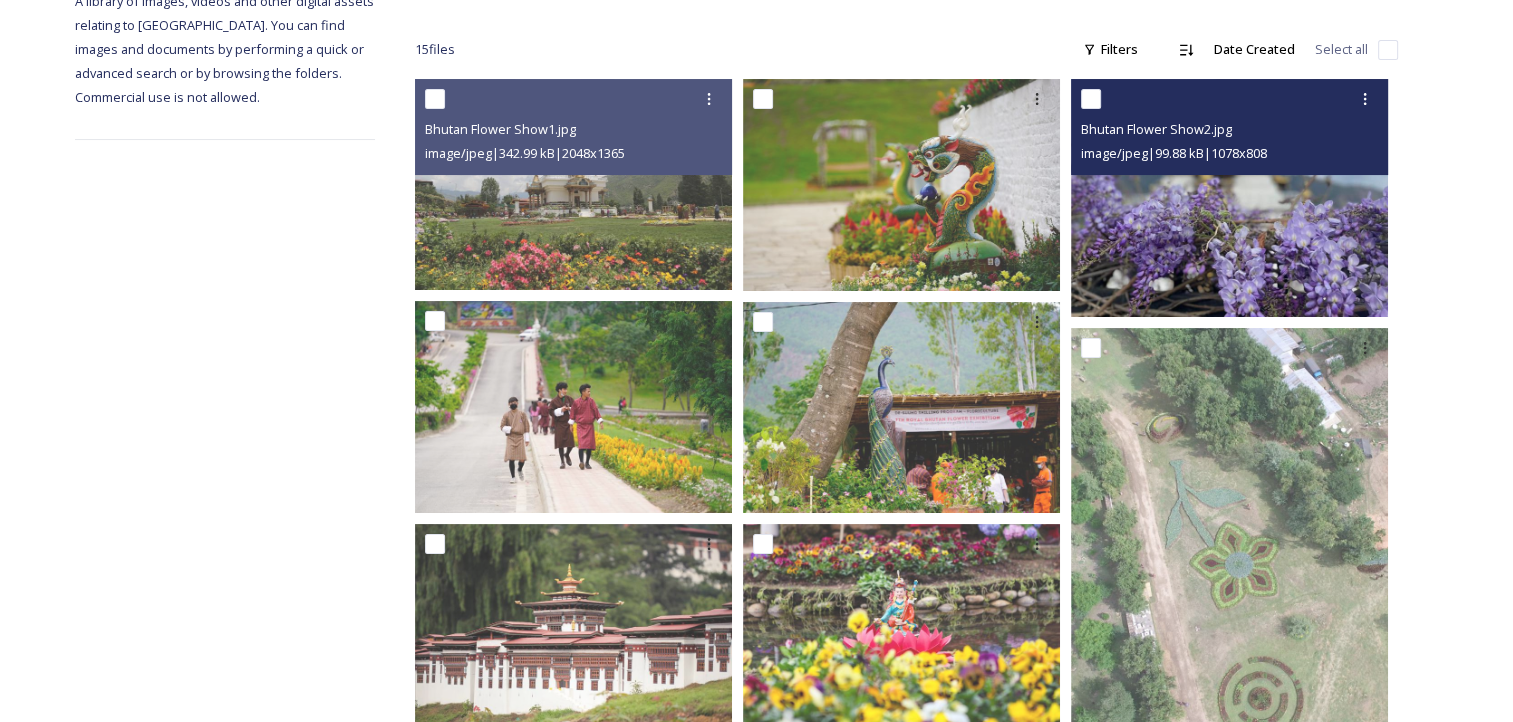 click at bounding box center [1229, 198] 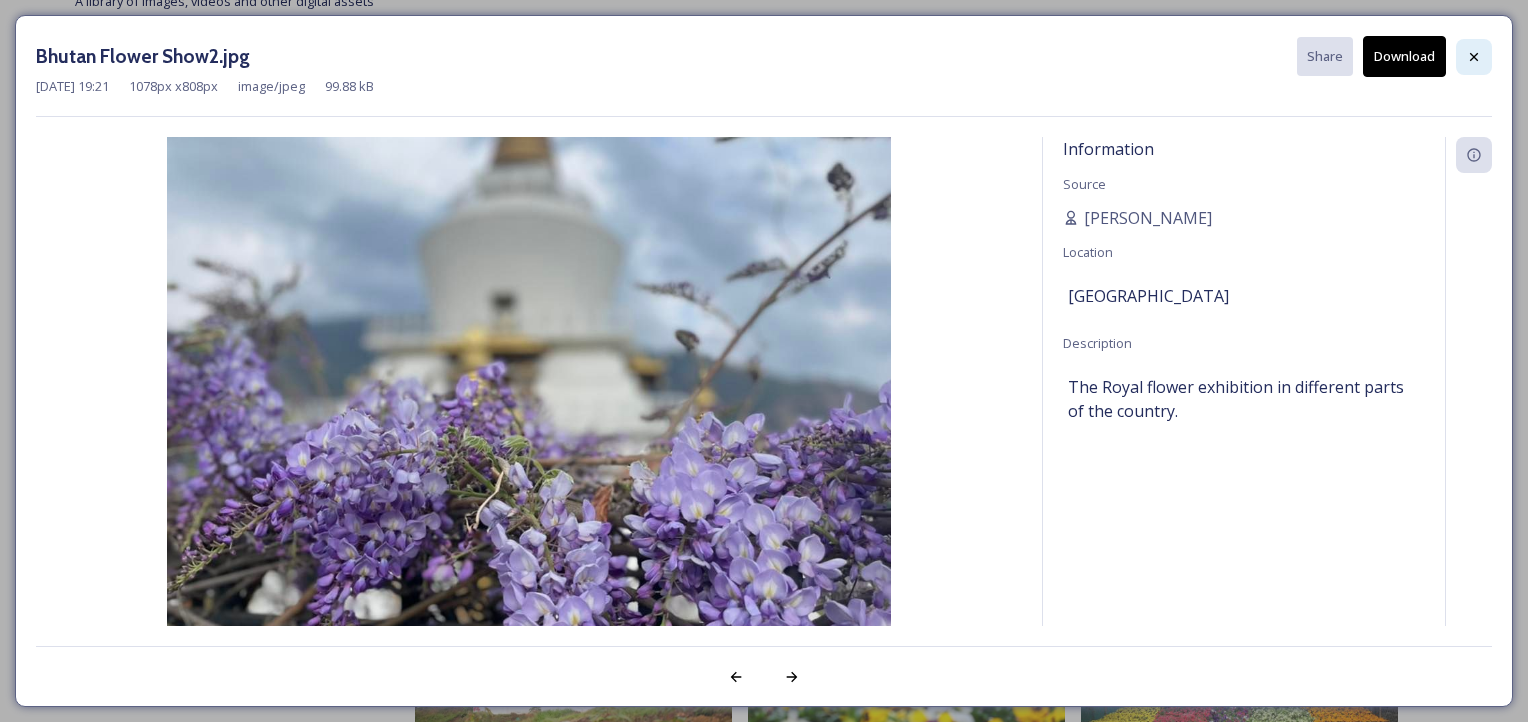 click 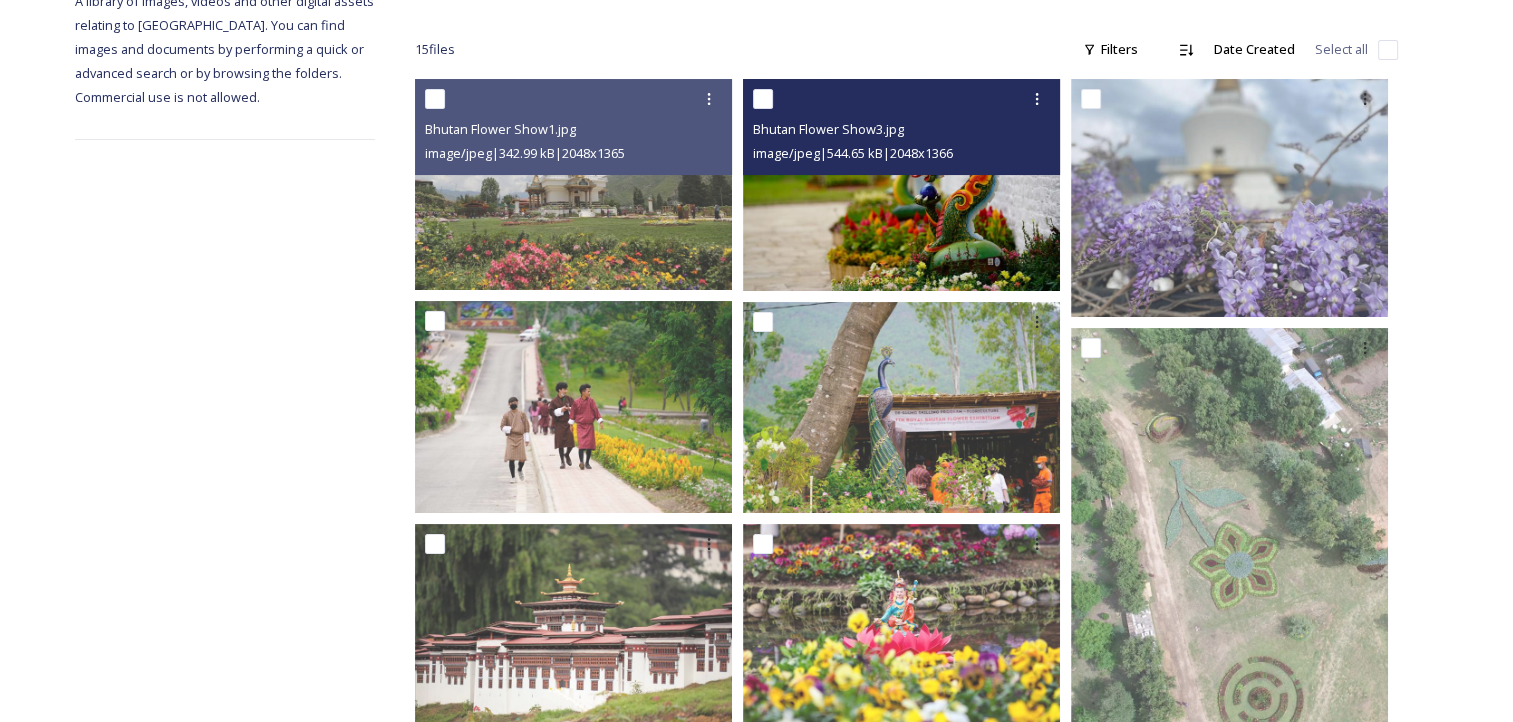 click at bounding box center (901, 184) 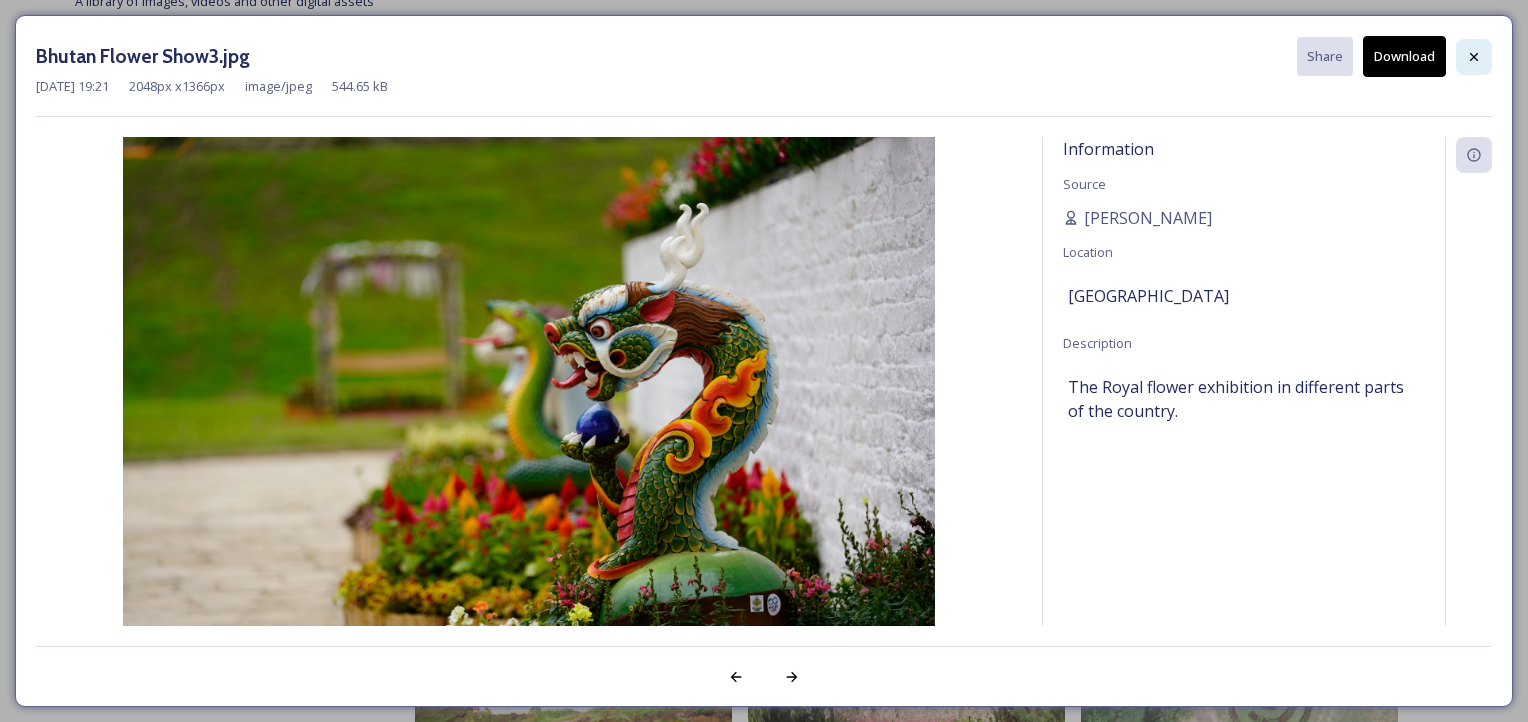 click 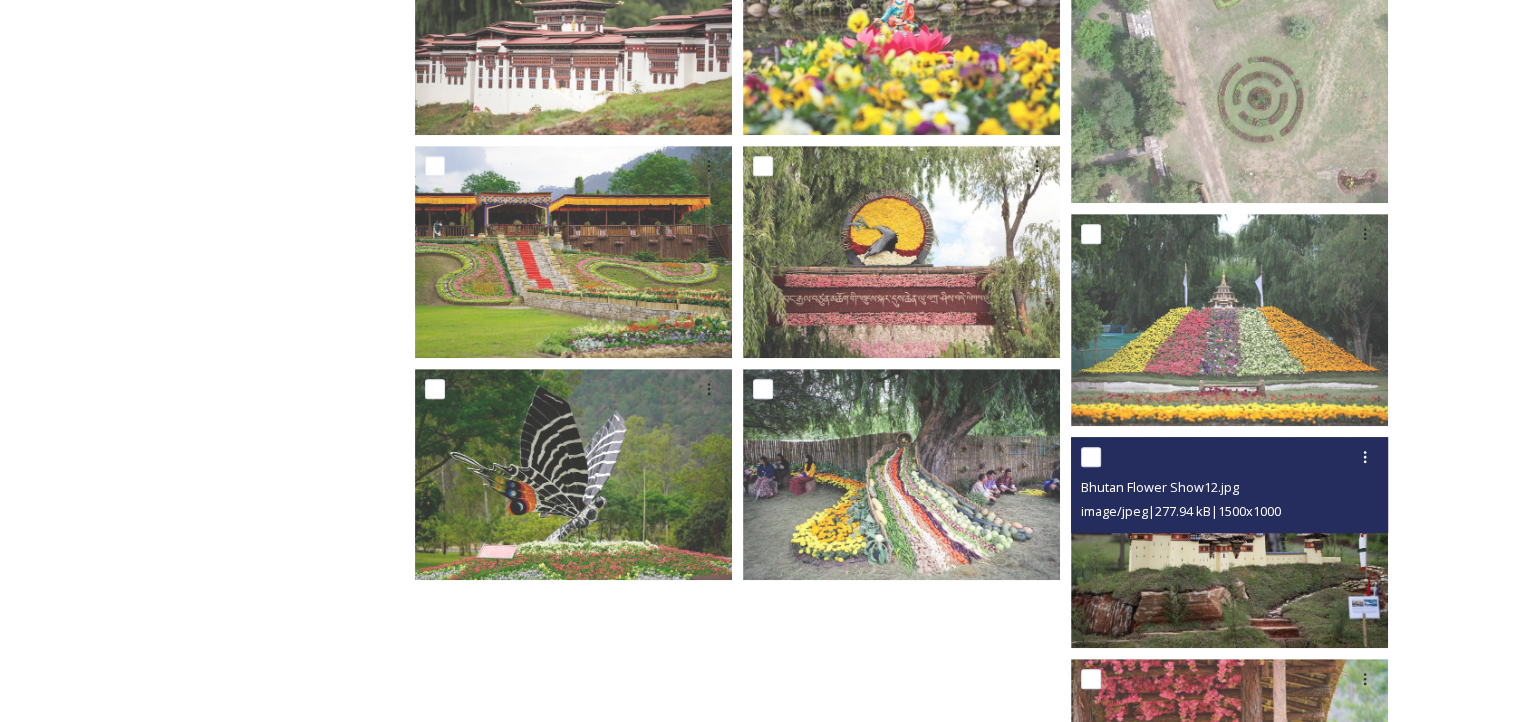 scroll, scrollTop: 1092, scrollLeft: 0, axis: vertical 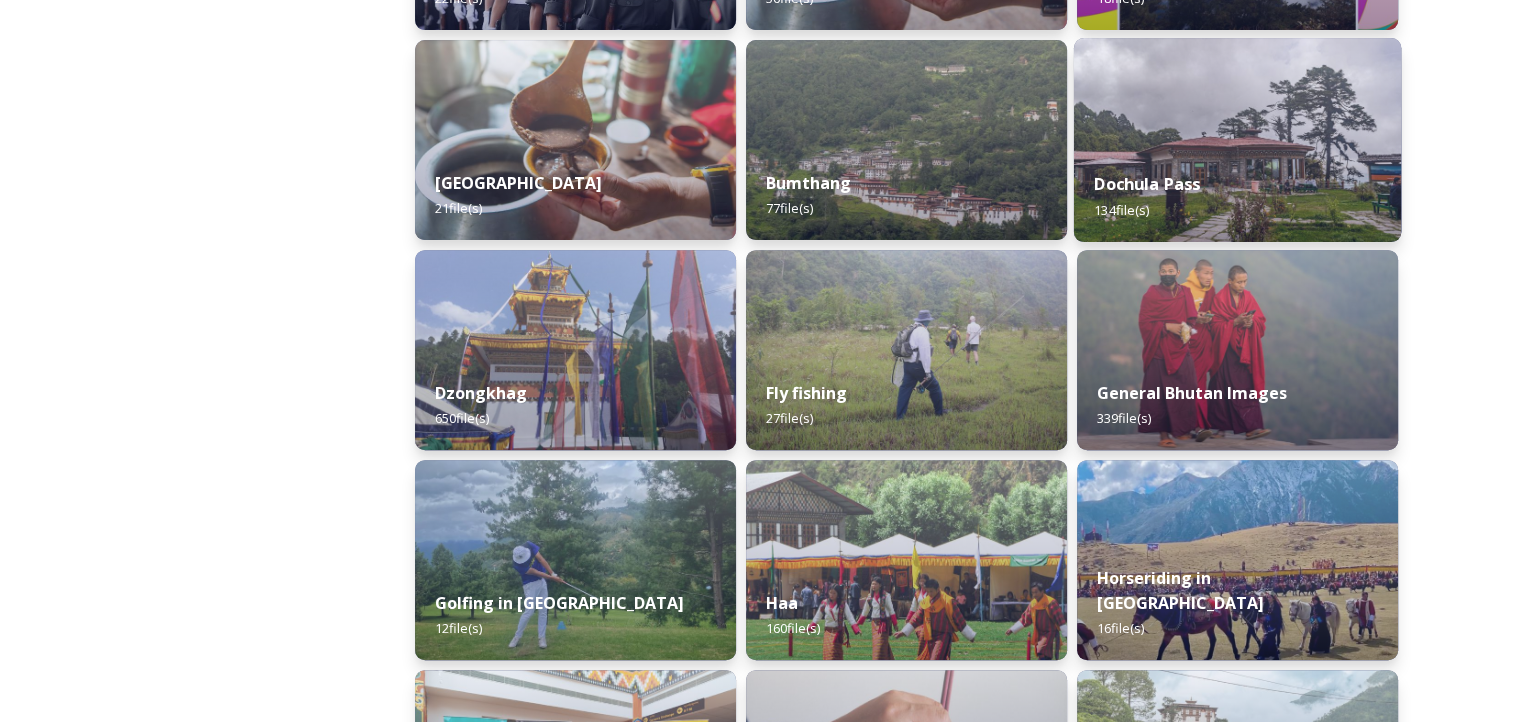 click on "Dochula Pass 134  file(s)" at bounding box center (1237, 196) 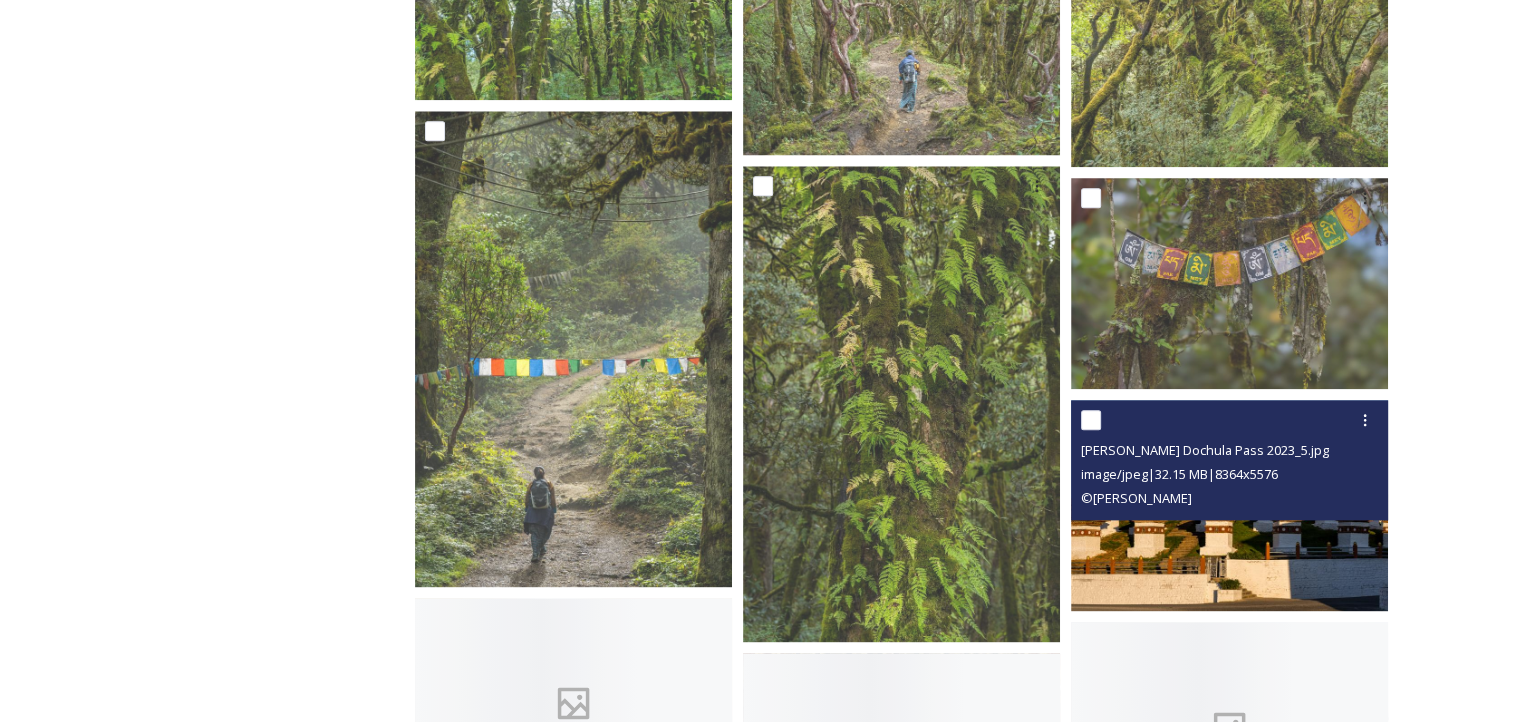 scroll, scrollTop: 2300, scrollLeft: 0, axis: vertical 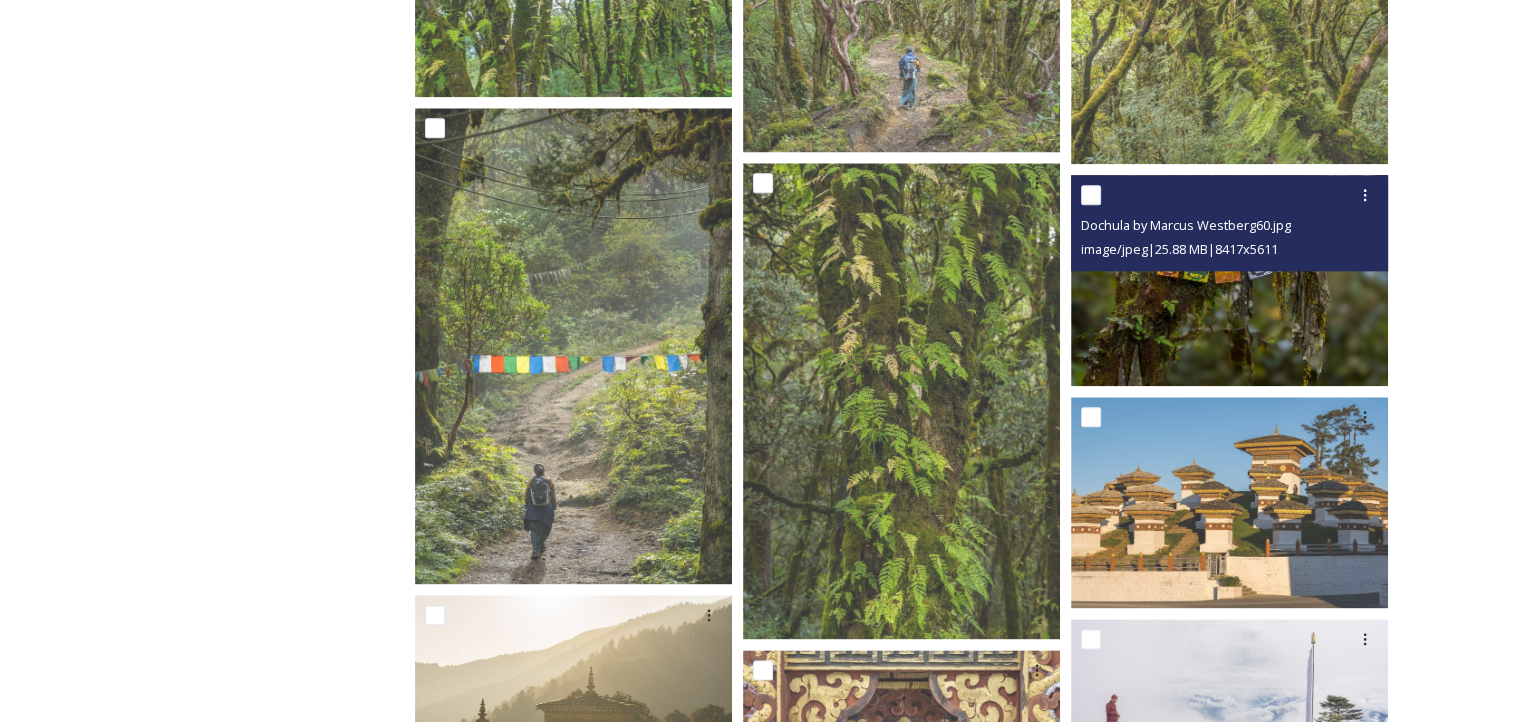 click at bounding box center [1229, 279] 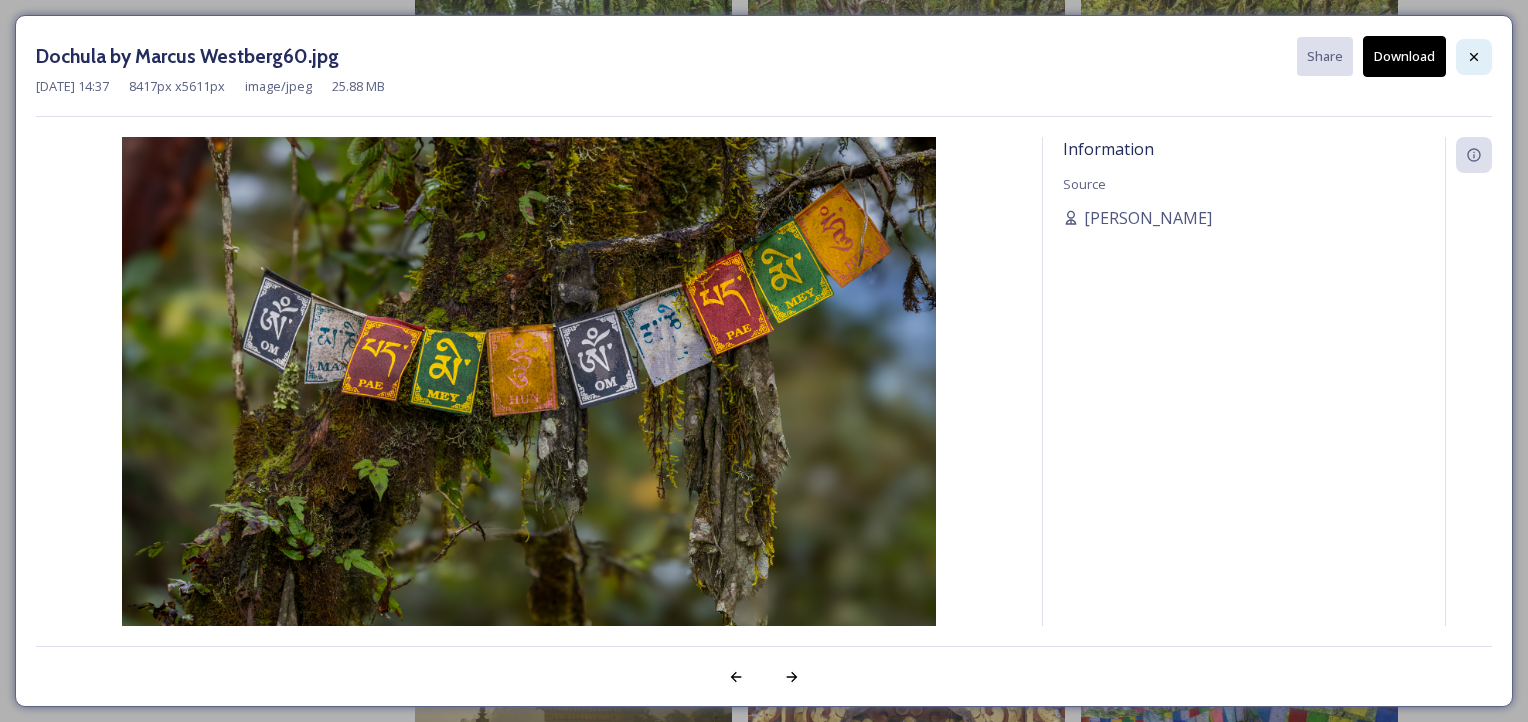 click at bounding box center [1474, 57] 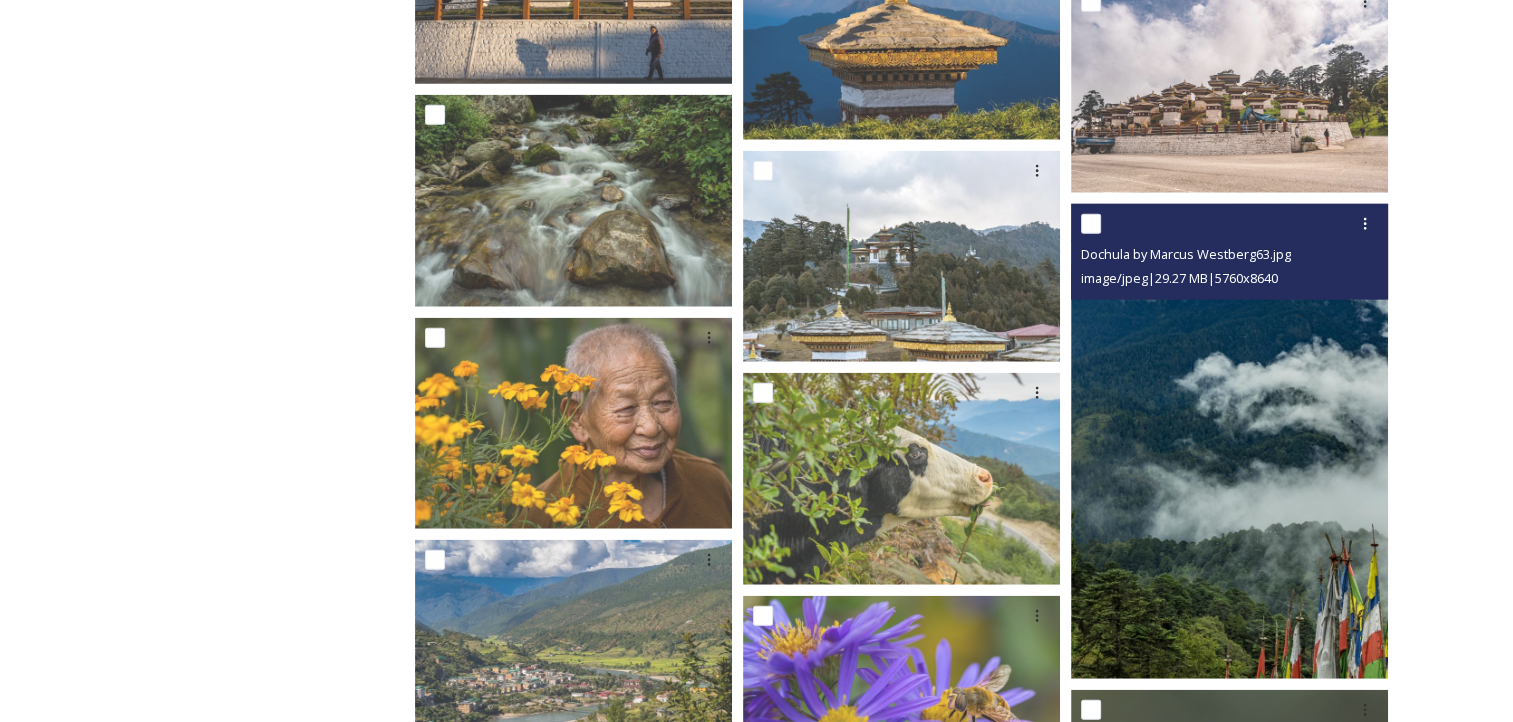 scroll, scrollTop: 5200, scrollLeft: 0, axis: vertical 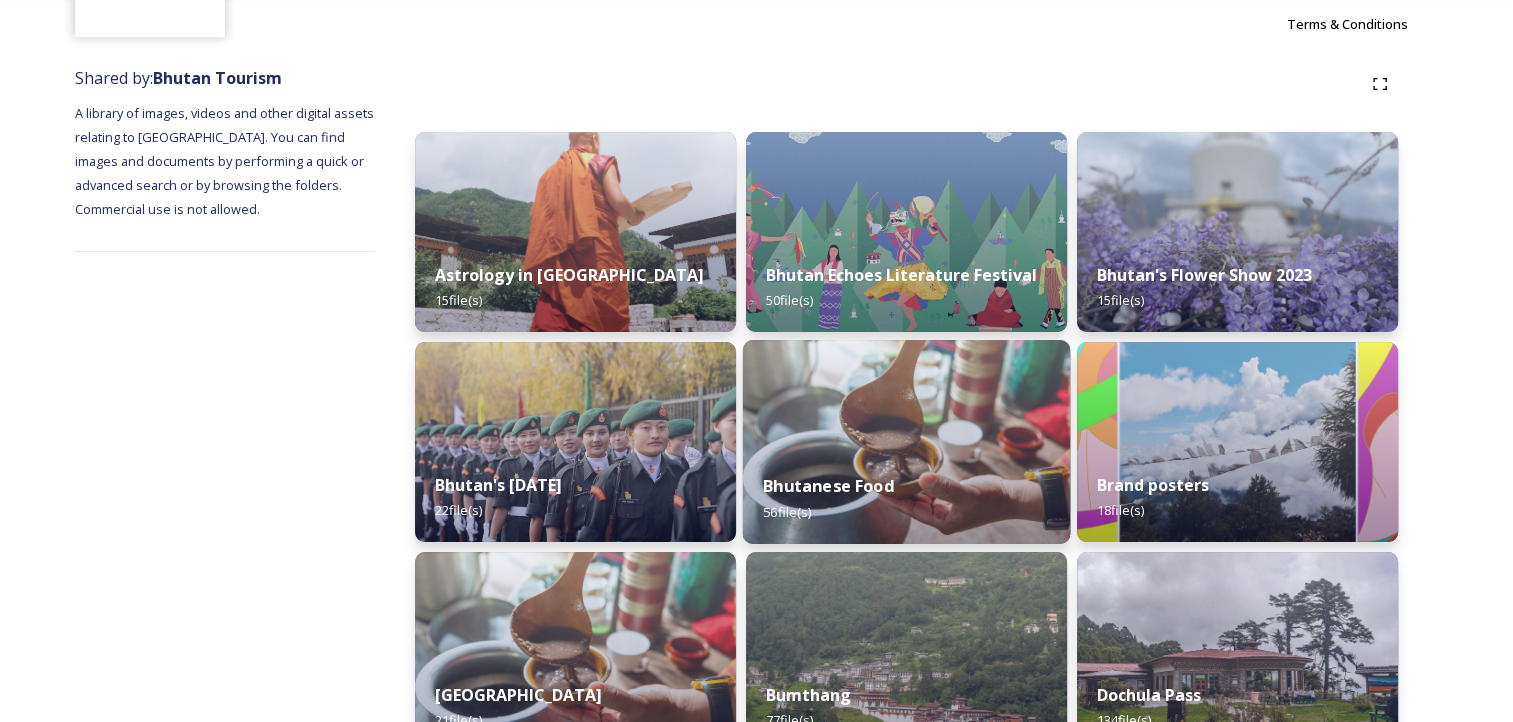 click on "Bhutanese Food" at bounding box center (828, 486) 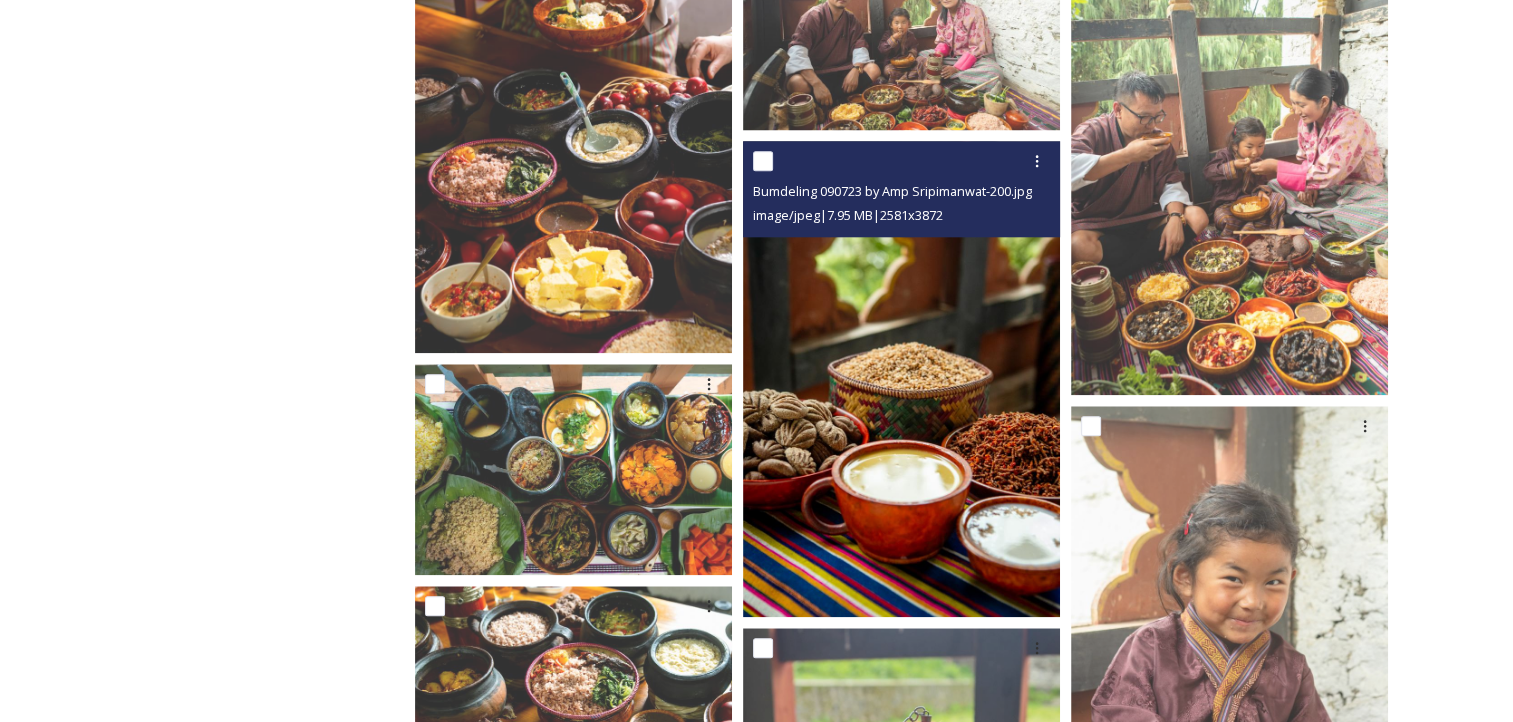 scroll, scrollTop: 2500, scrollLeft: 0, axis: vertical 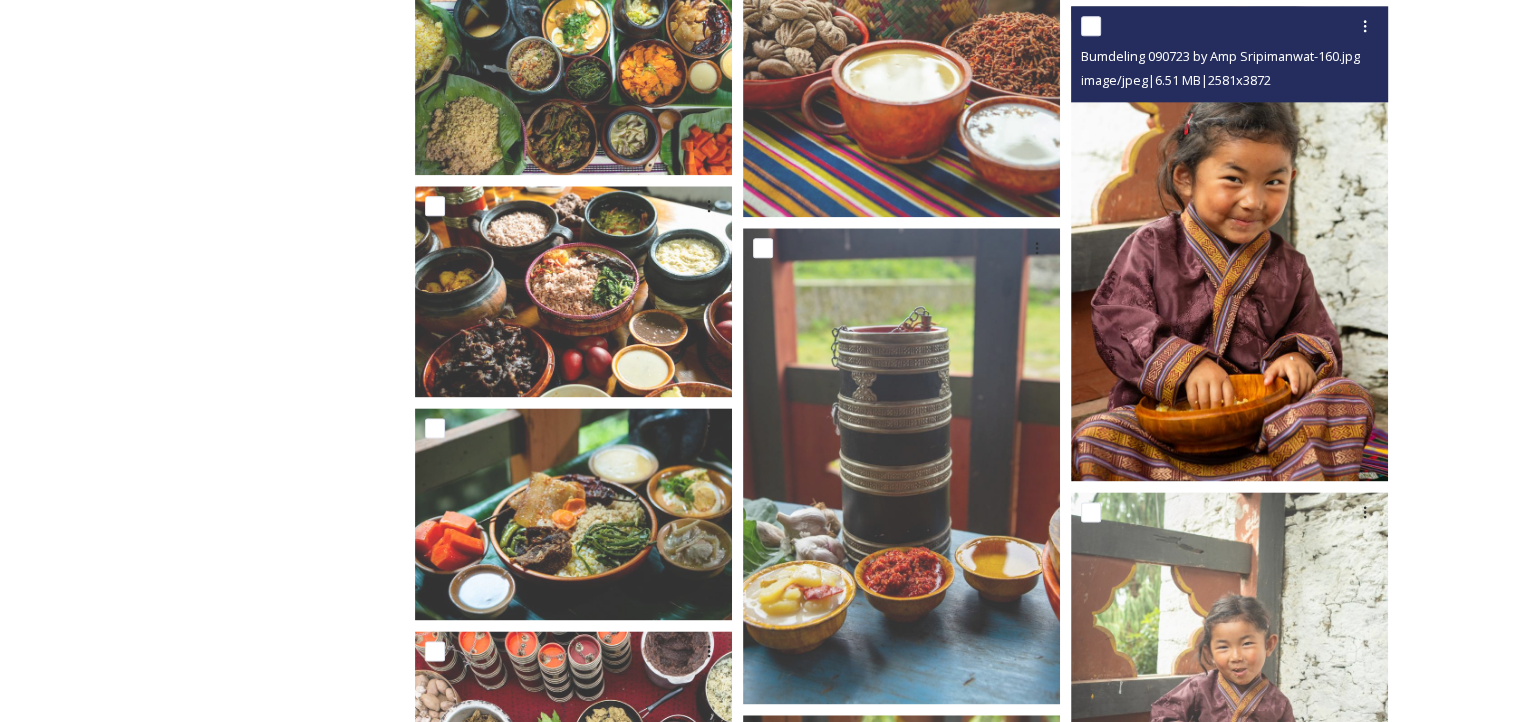 click at bounding box center [1229, 244] 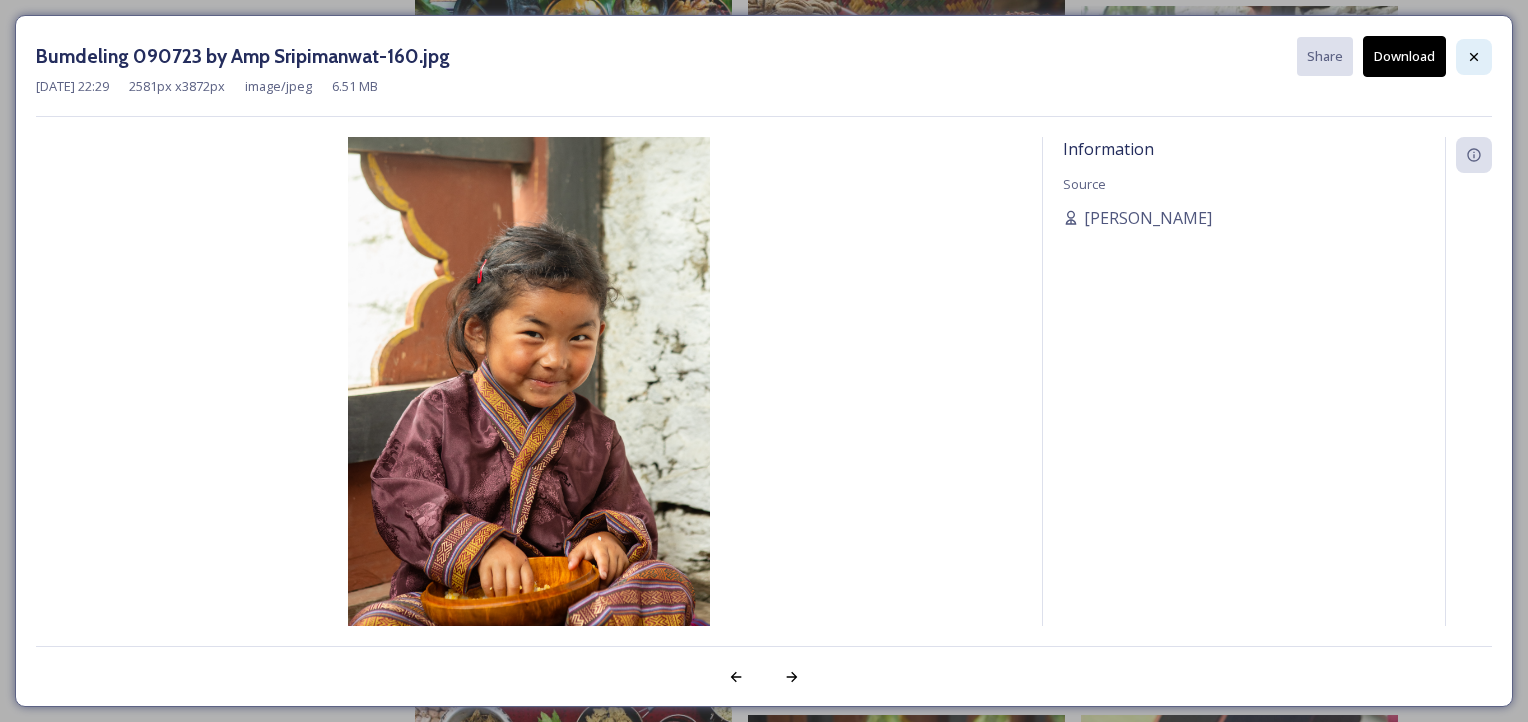 click 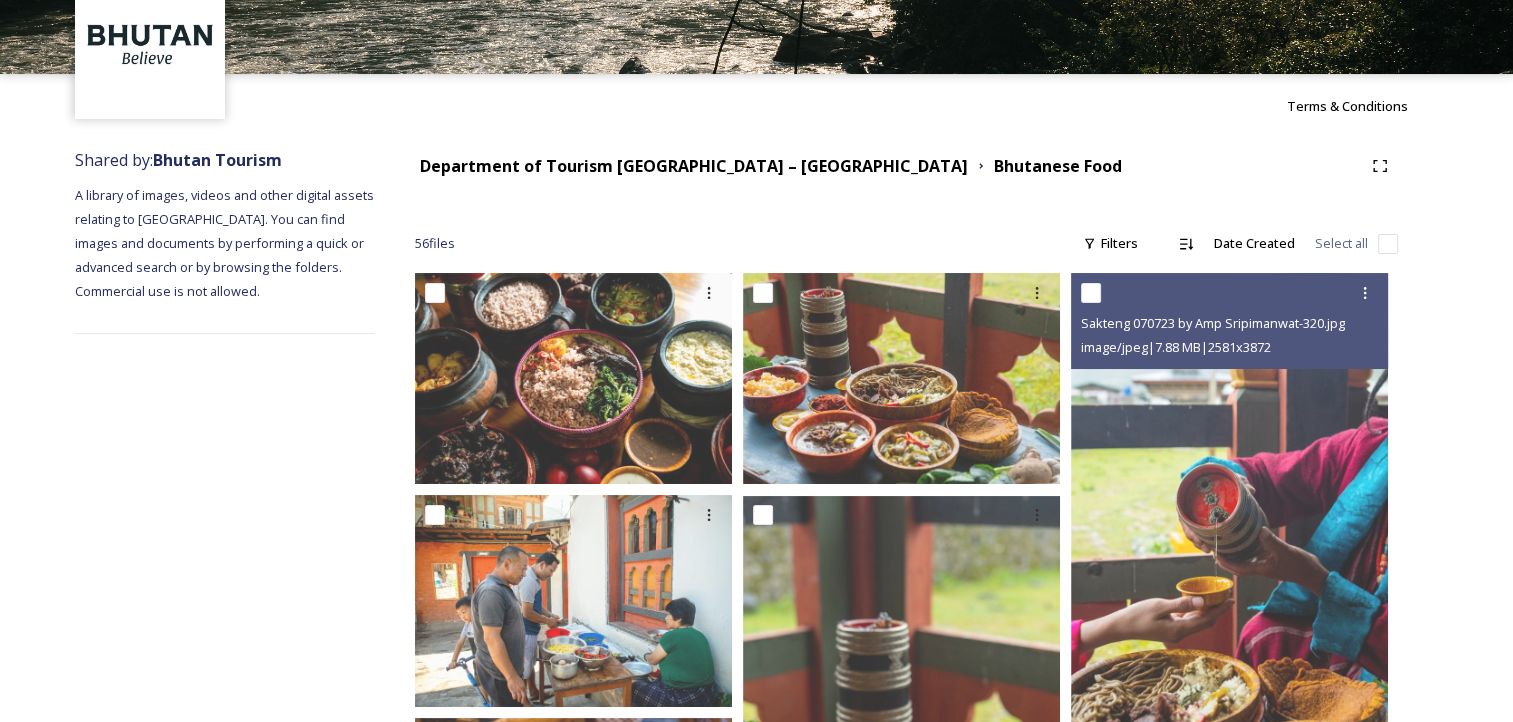 scroll, scrollTop: 0, scrollLeft: 0, axis: both 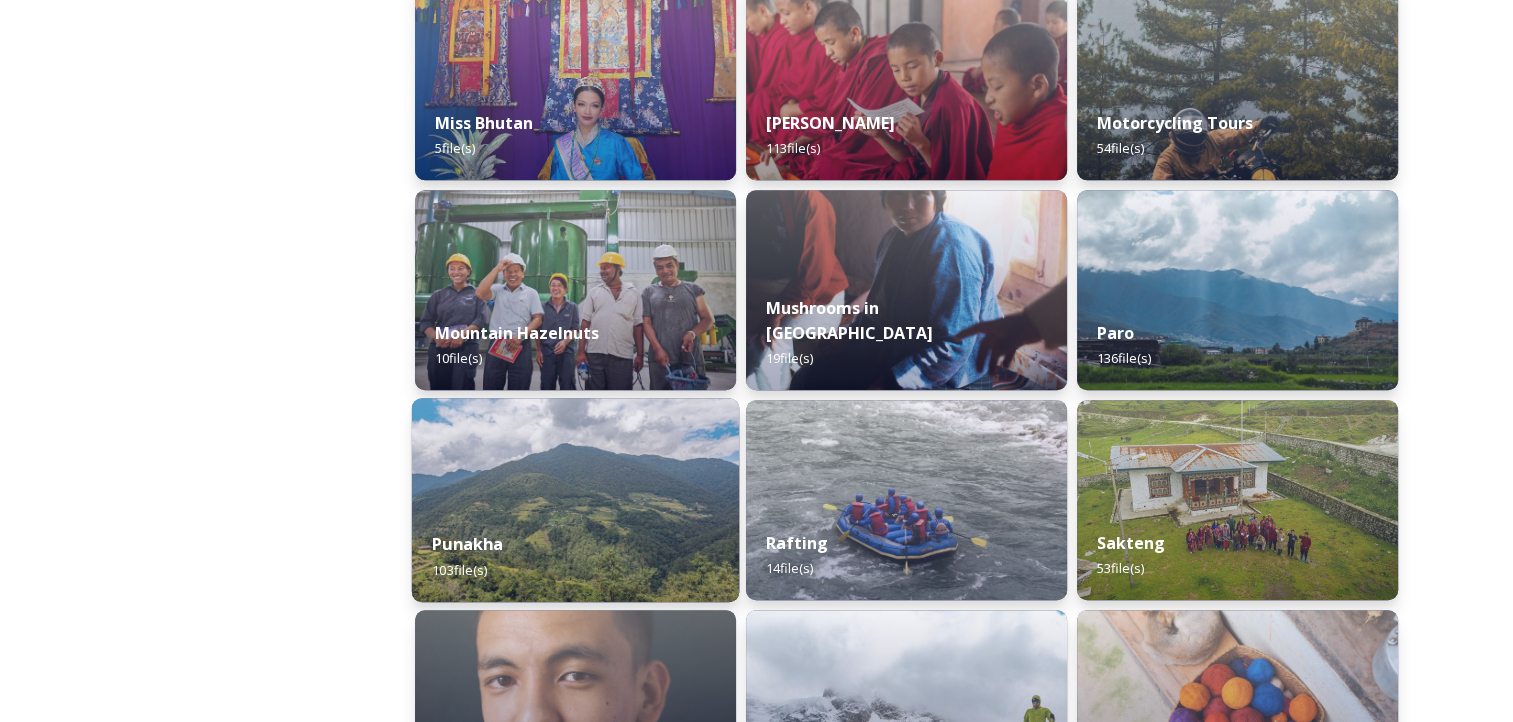 click at bounding box center [575, 500] 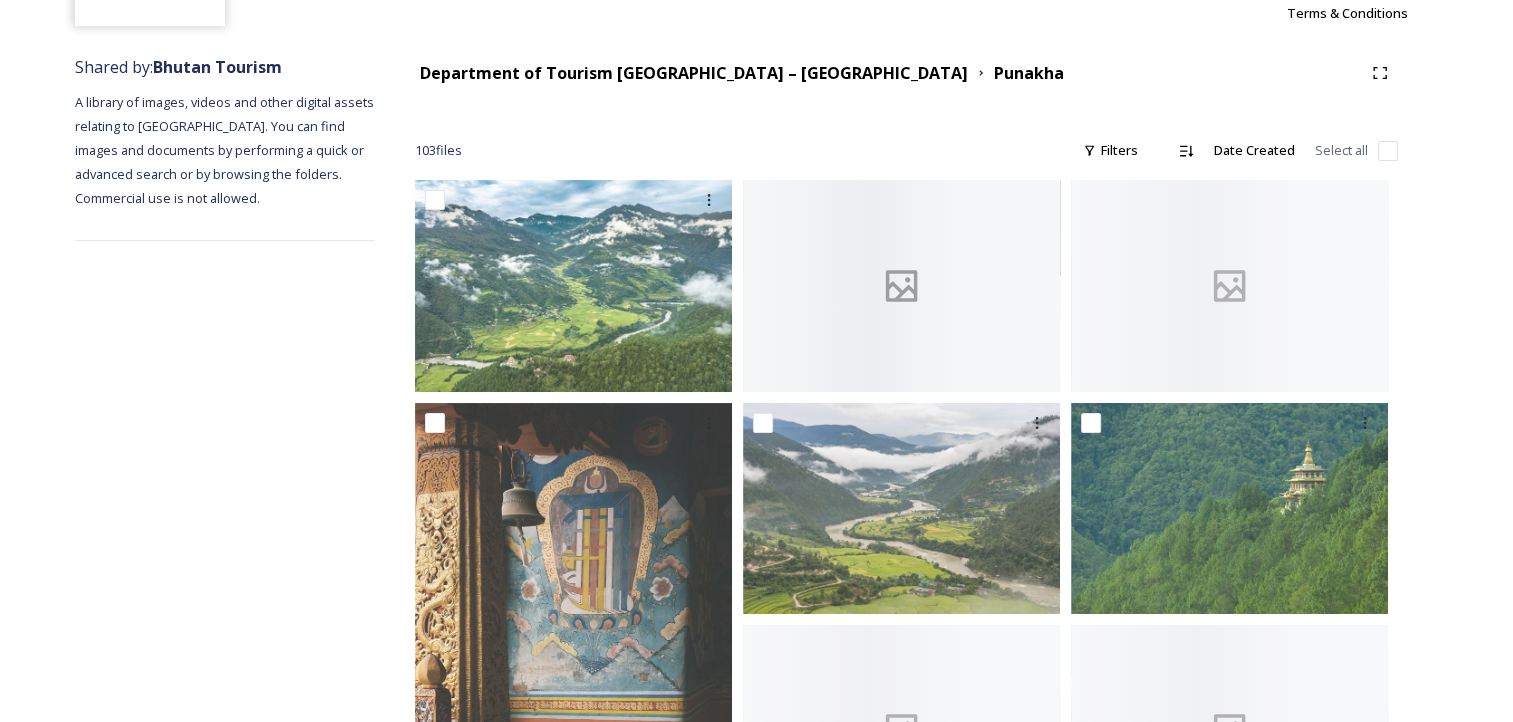 scroll, scrollTop: 200, scrollLeft: 0, axis: vertical 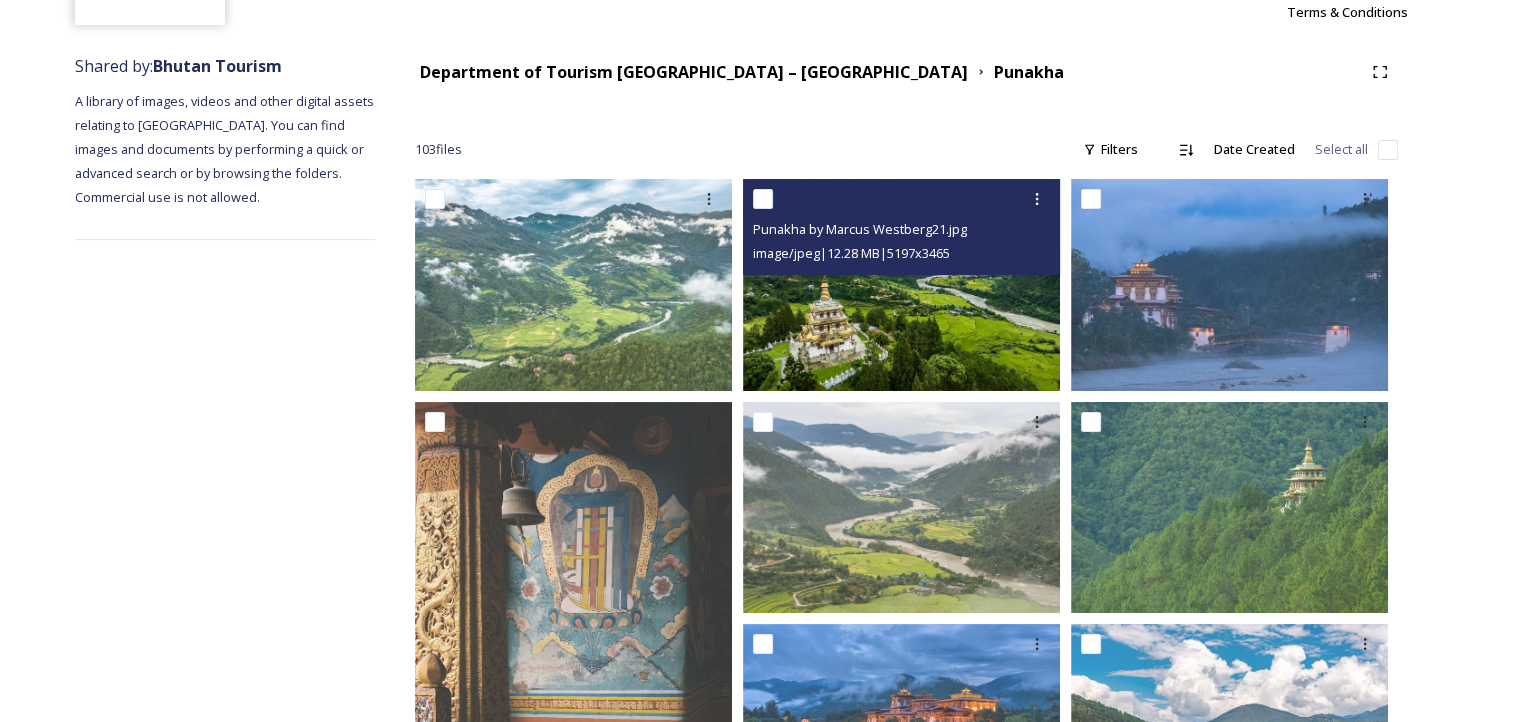 click at bounding box center [901, 284] 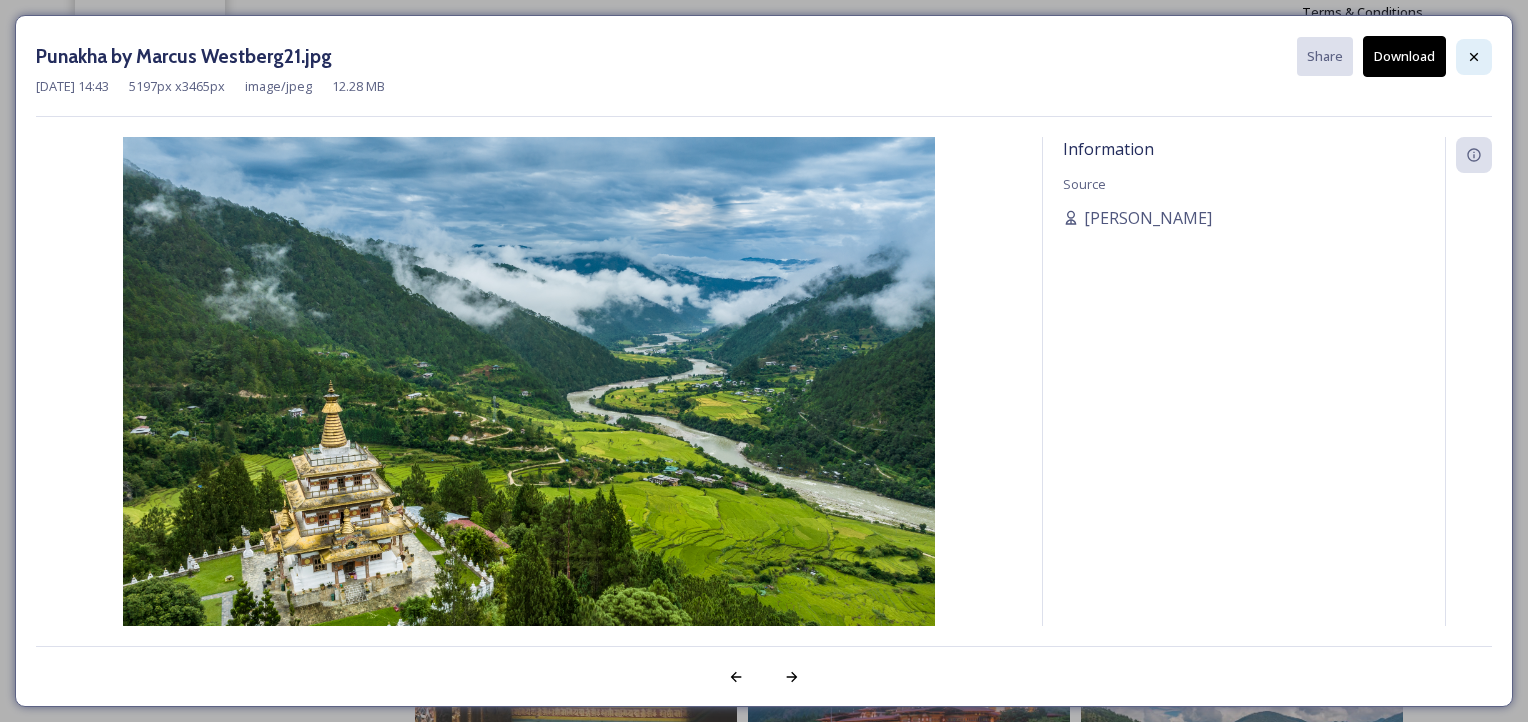 click 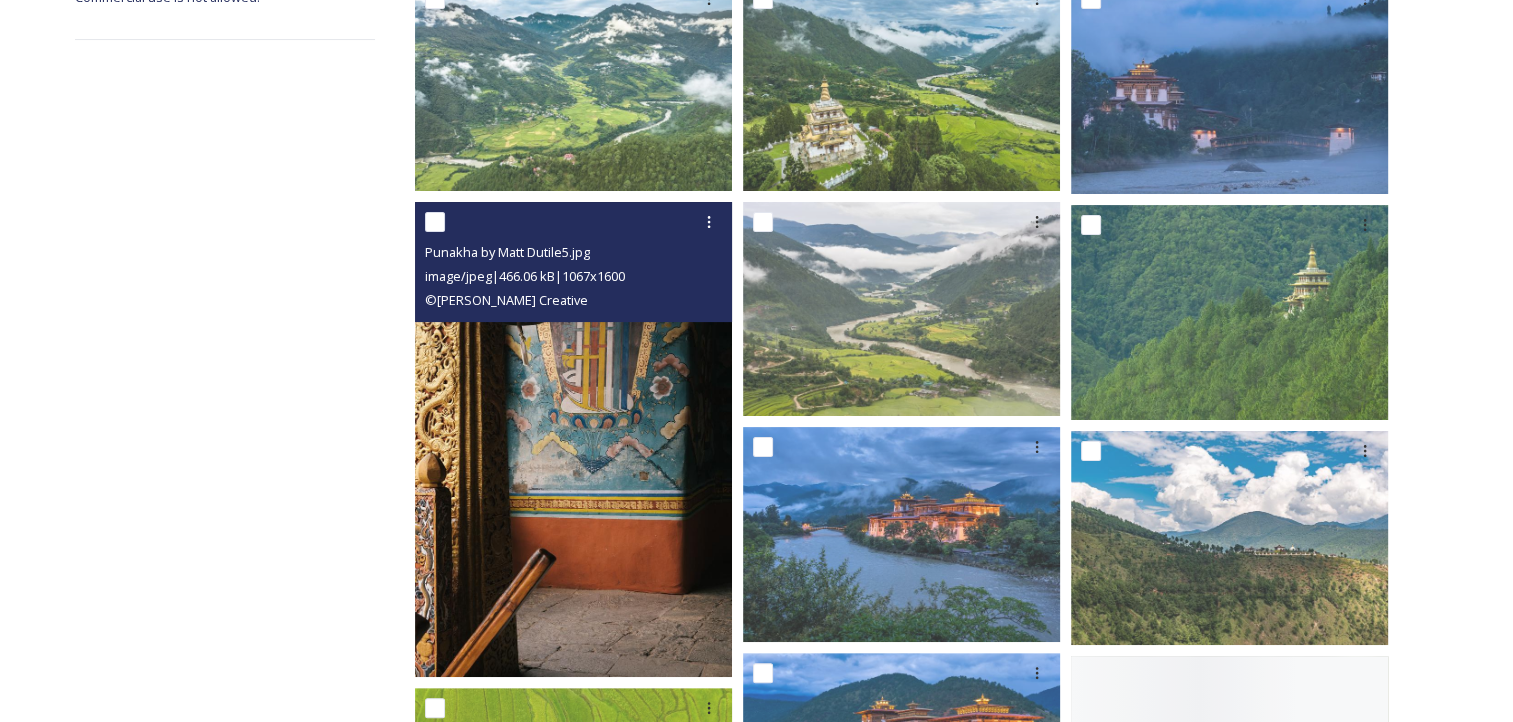 scroll, scrollTop: 600, scrollLeft: 0, axis: vertical 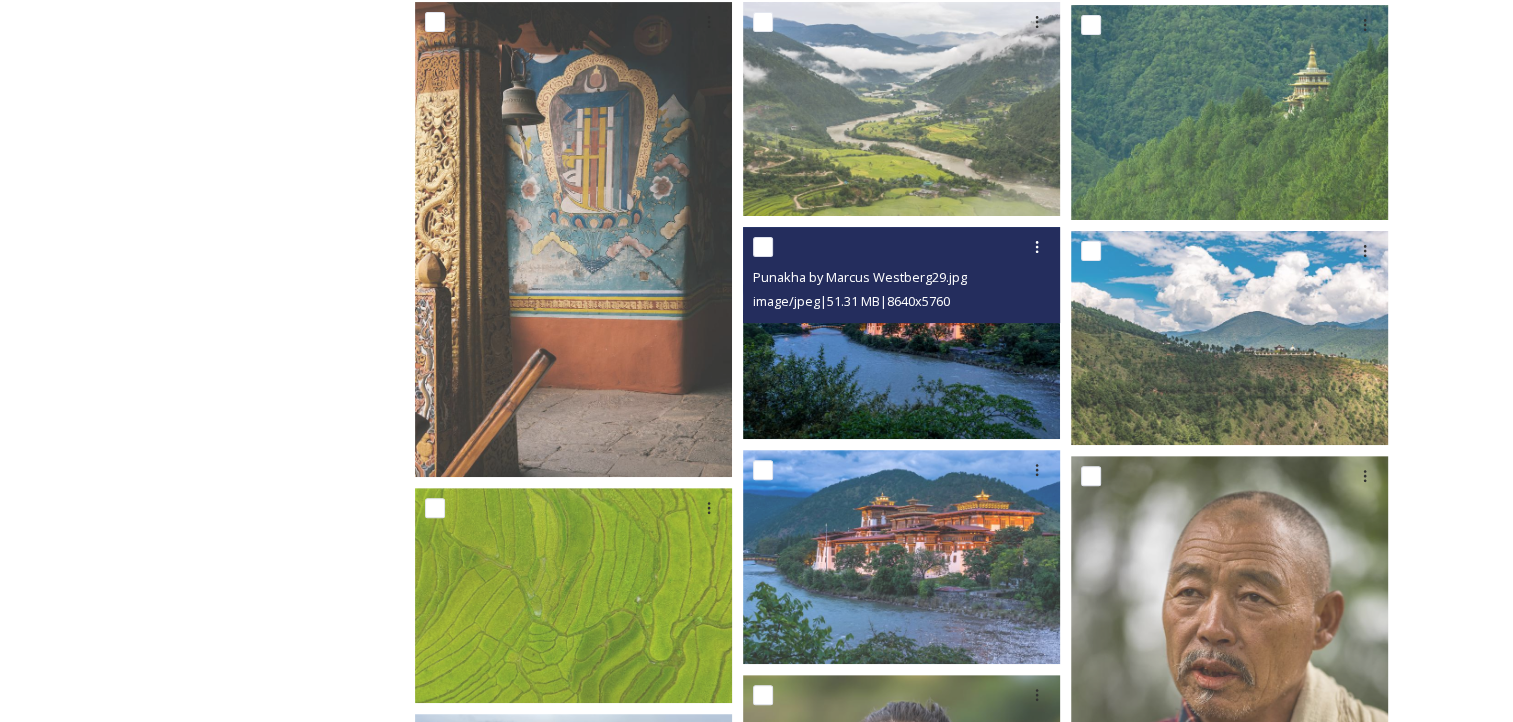 click at bounding box center [901, 332] 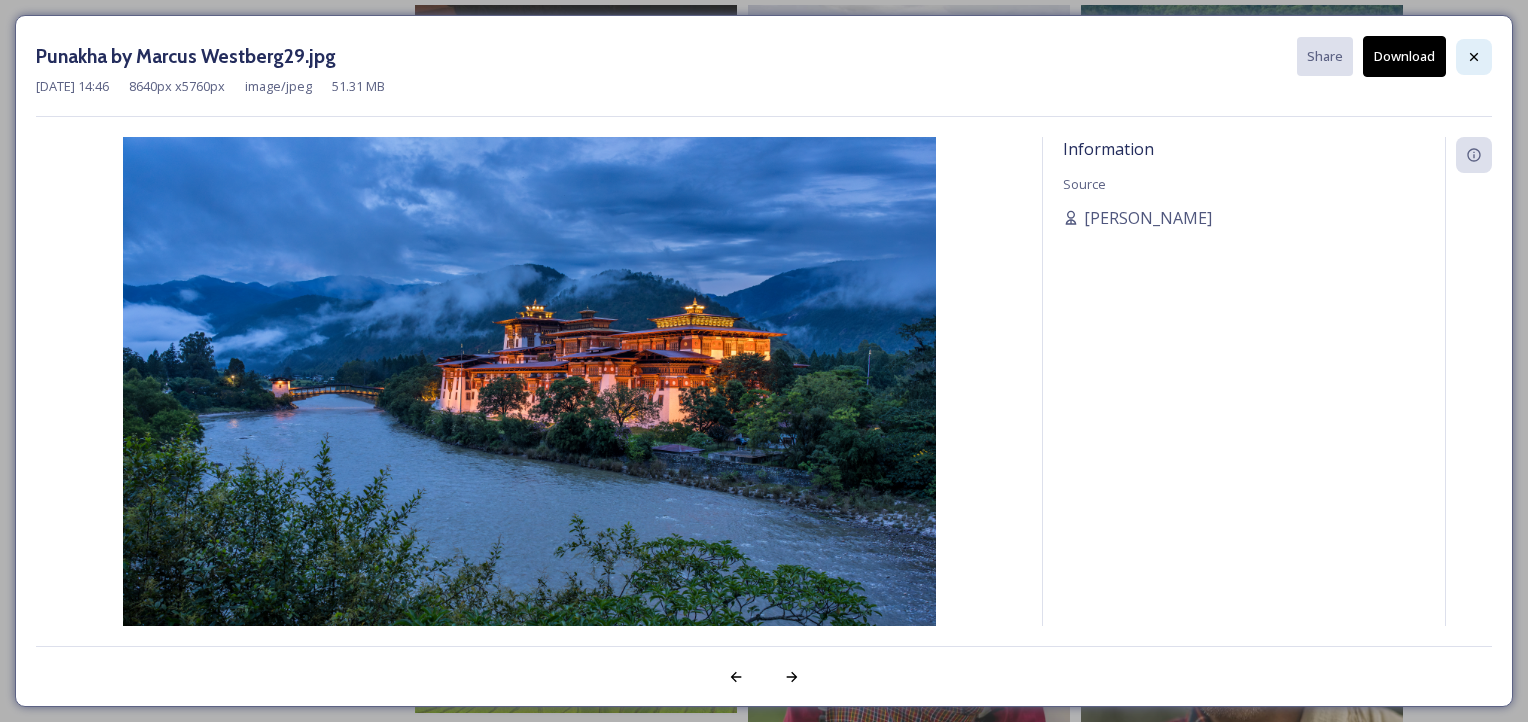 click 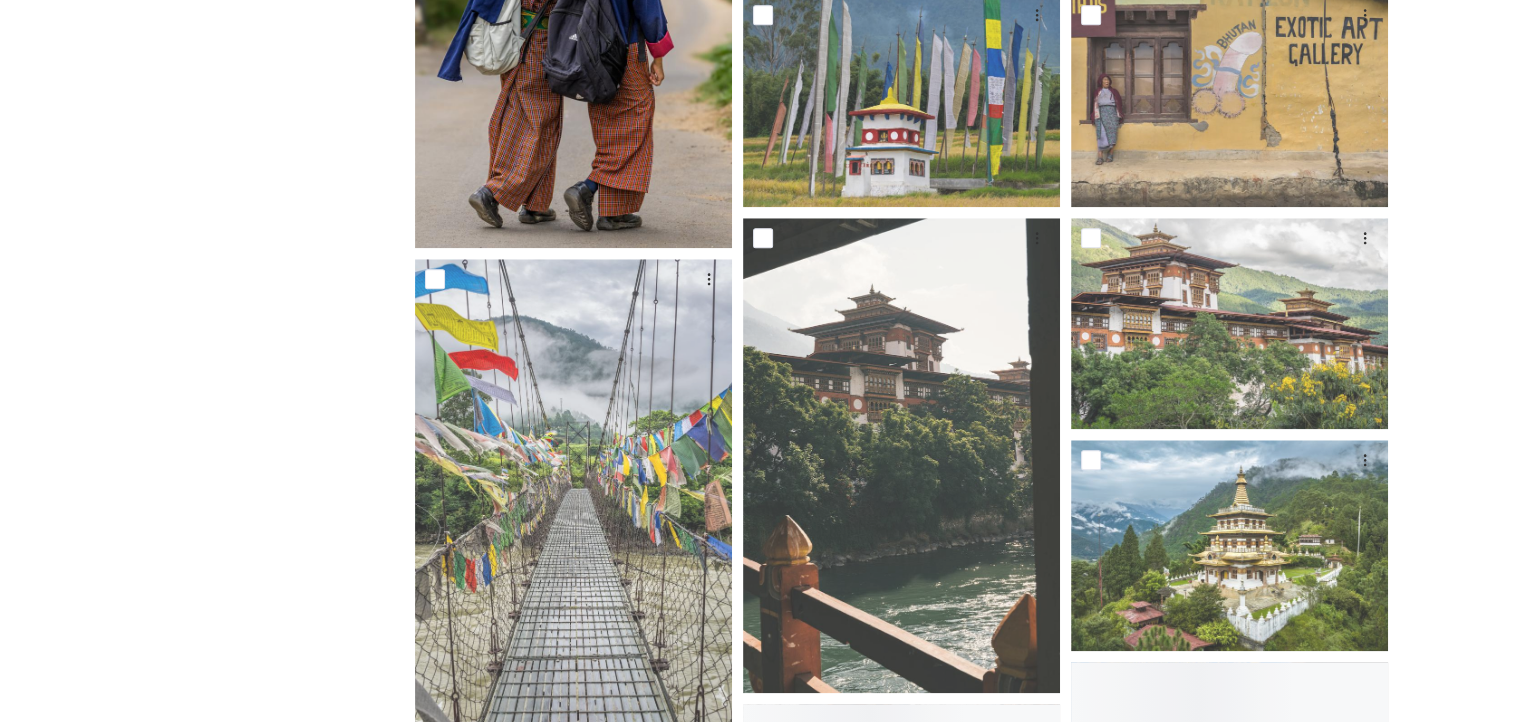 scroll, scrollTop: 2100, scrollLeft: 0, axis: vertical 